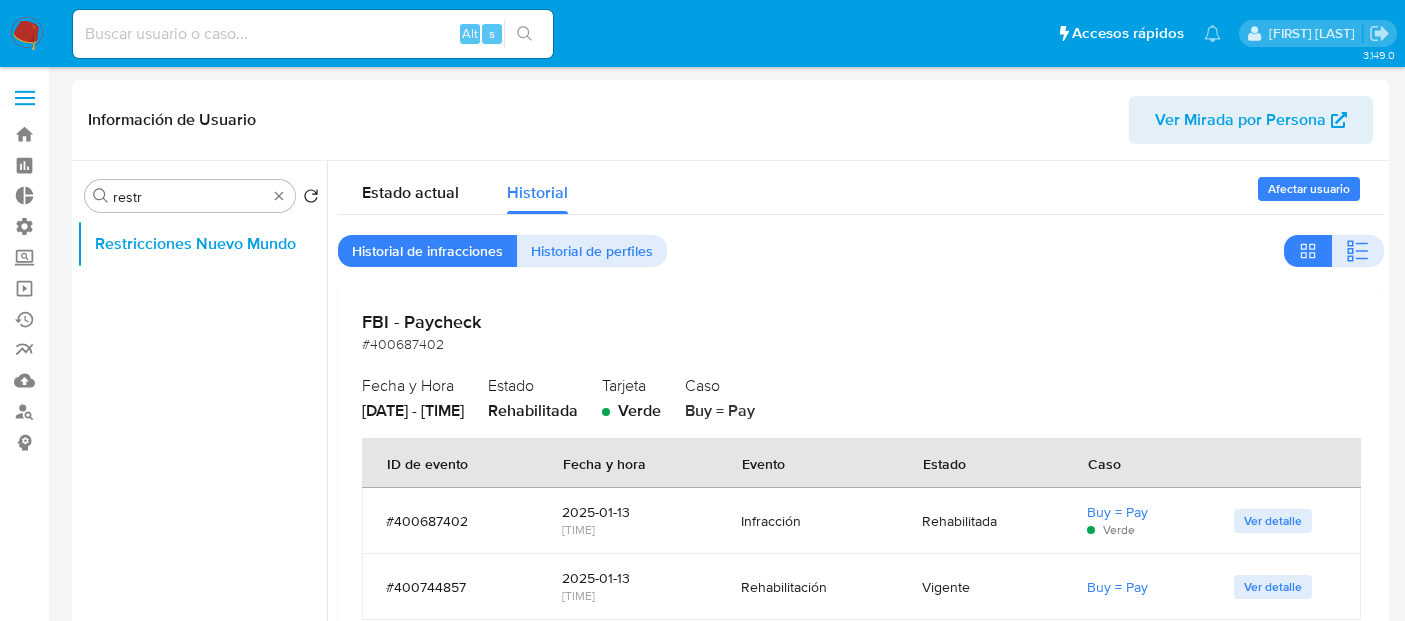 select on "10" 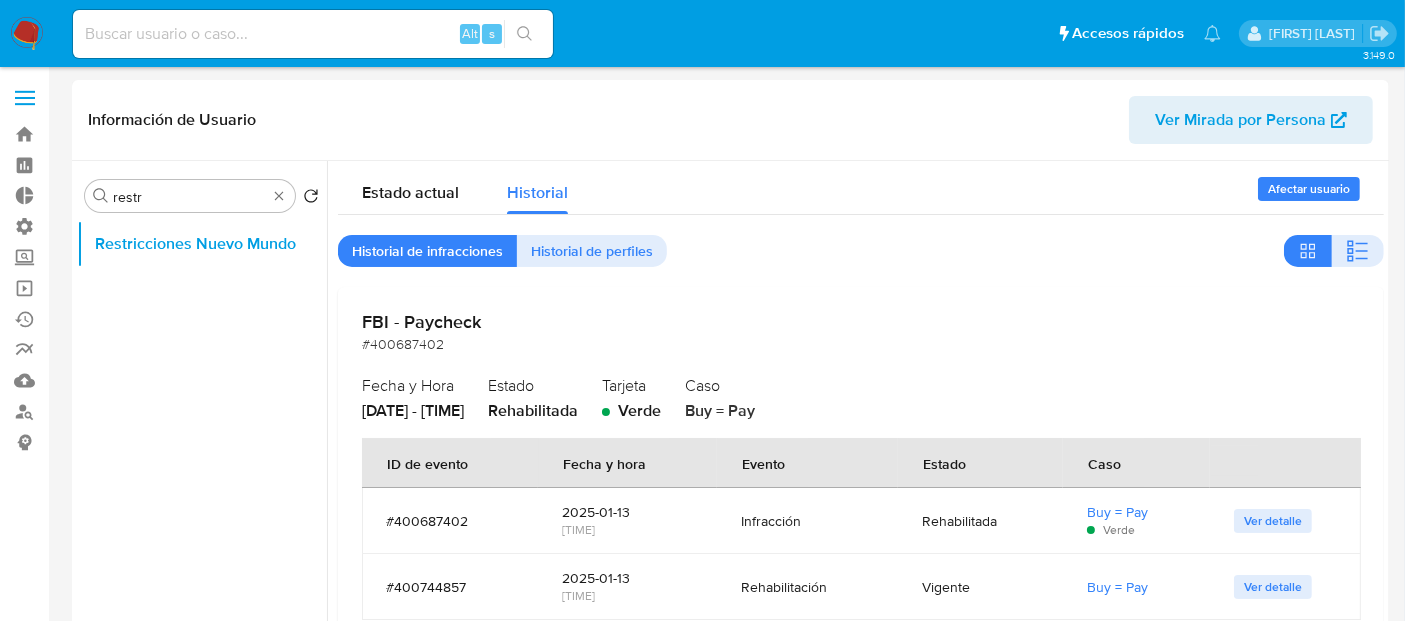 click at bounding box center [25, 98] 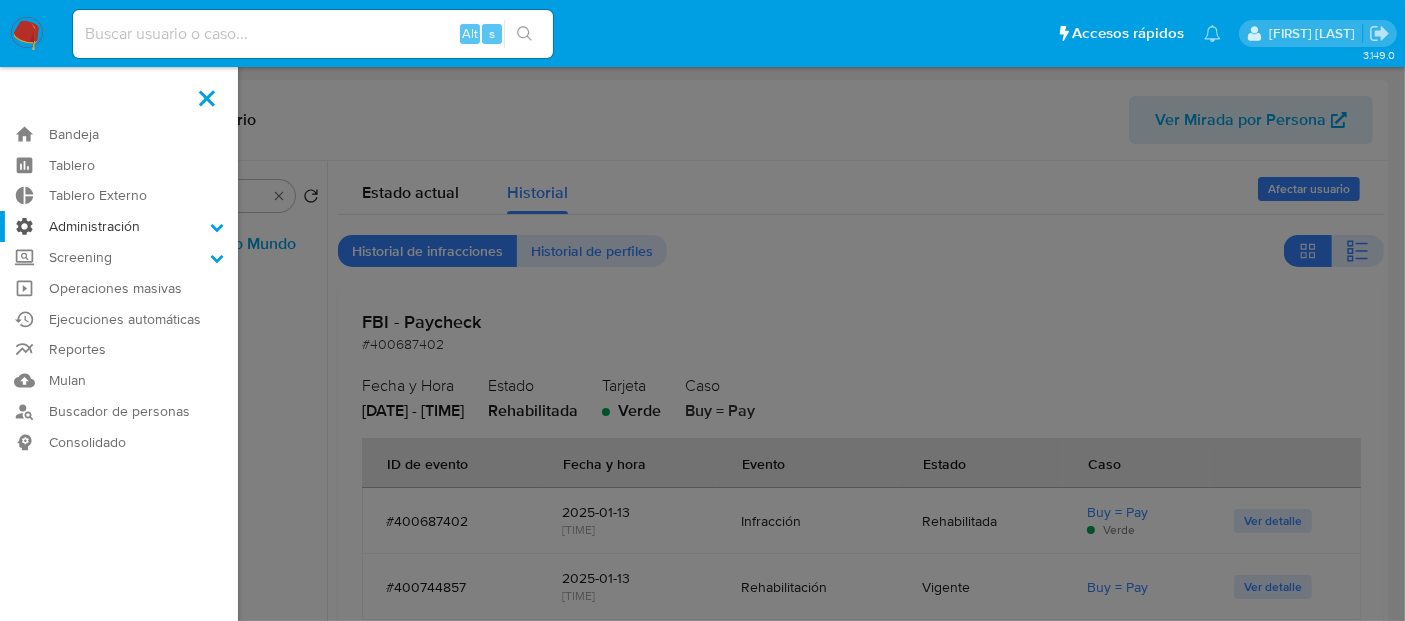 click on "Administración" at bounding box center [119, 226] 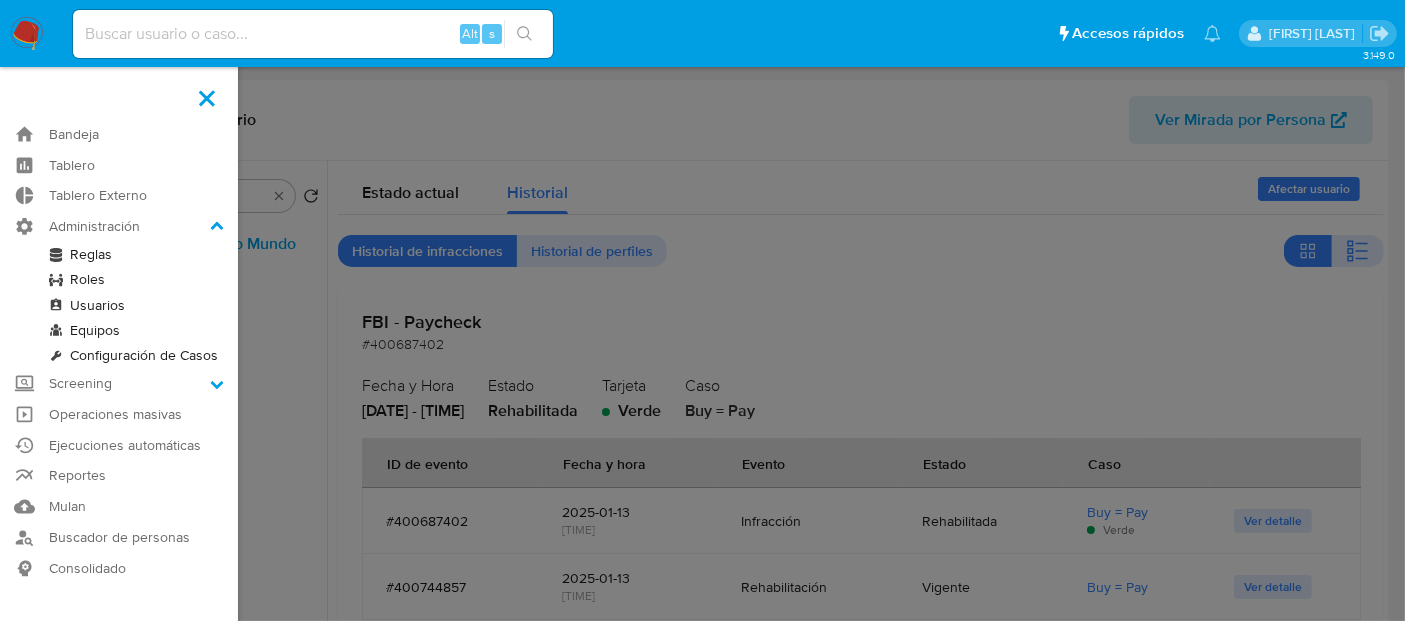 click on "Roles" at bounding box center (119, 279) 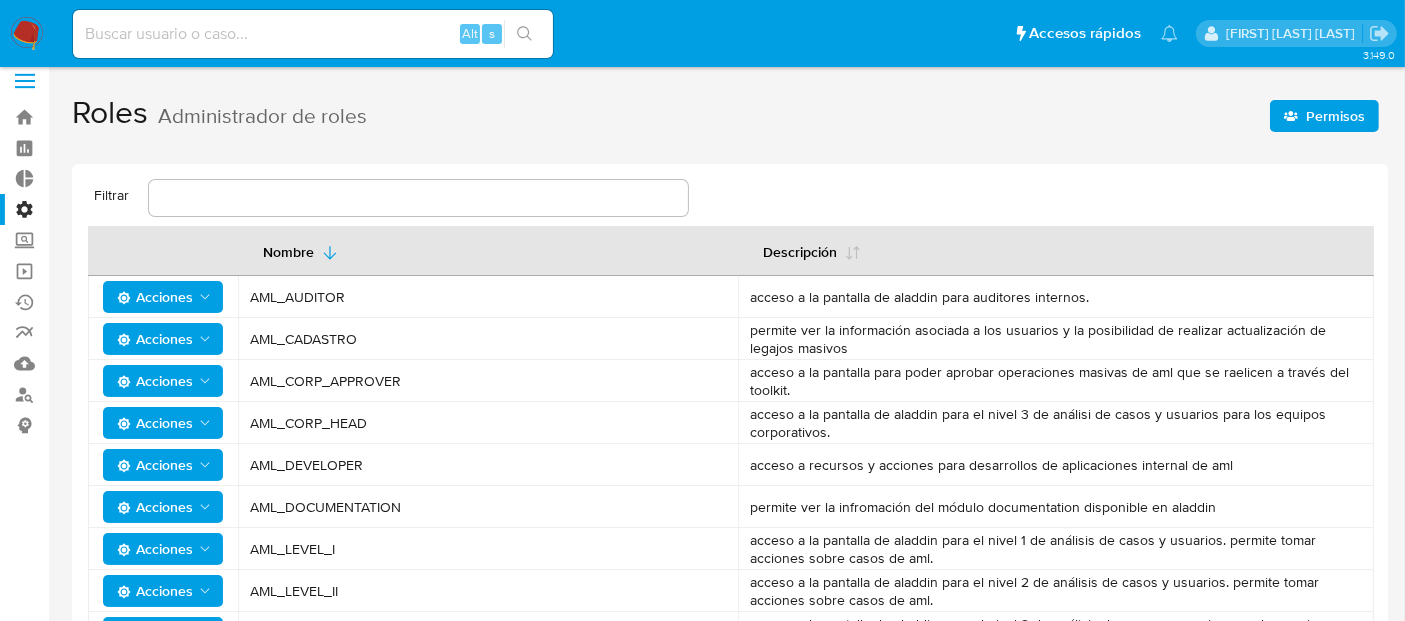scroll, scrollTop: 0, scrollLeft: 0, axis: both 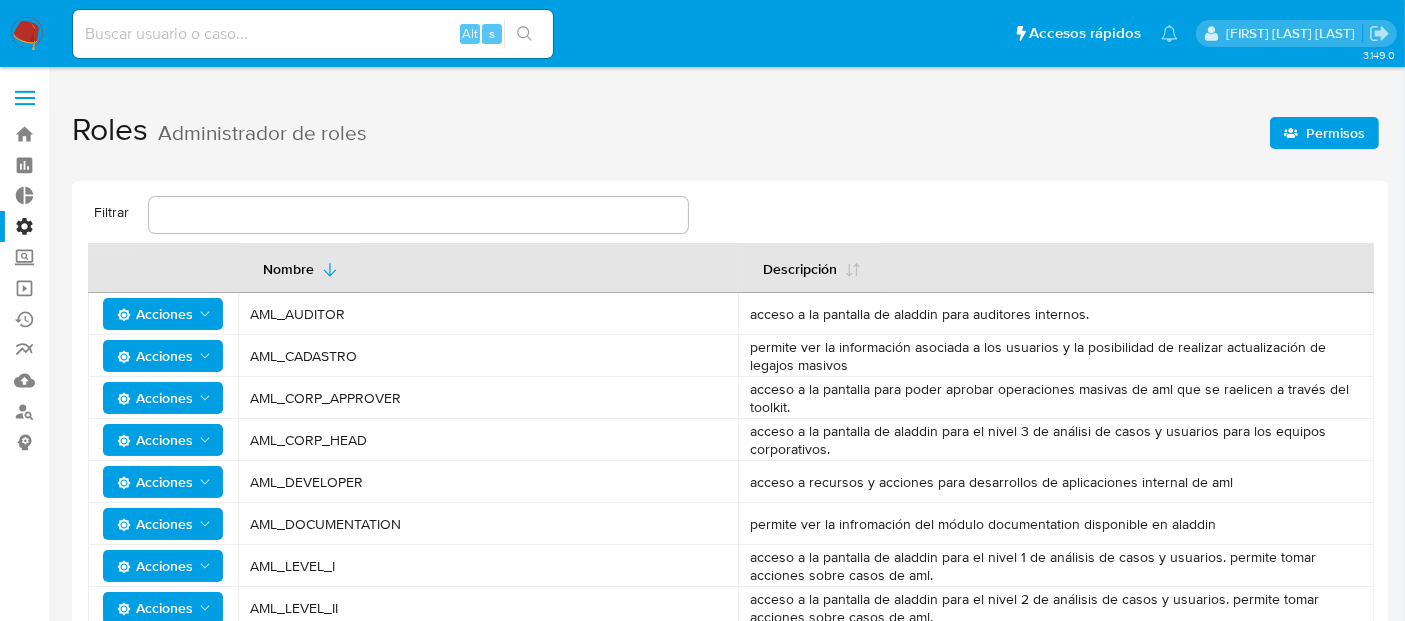 click at bounding box center (25, 98) 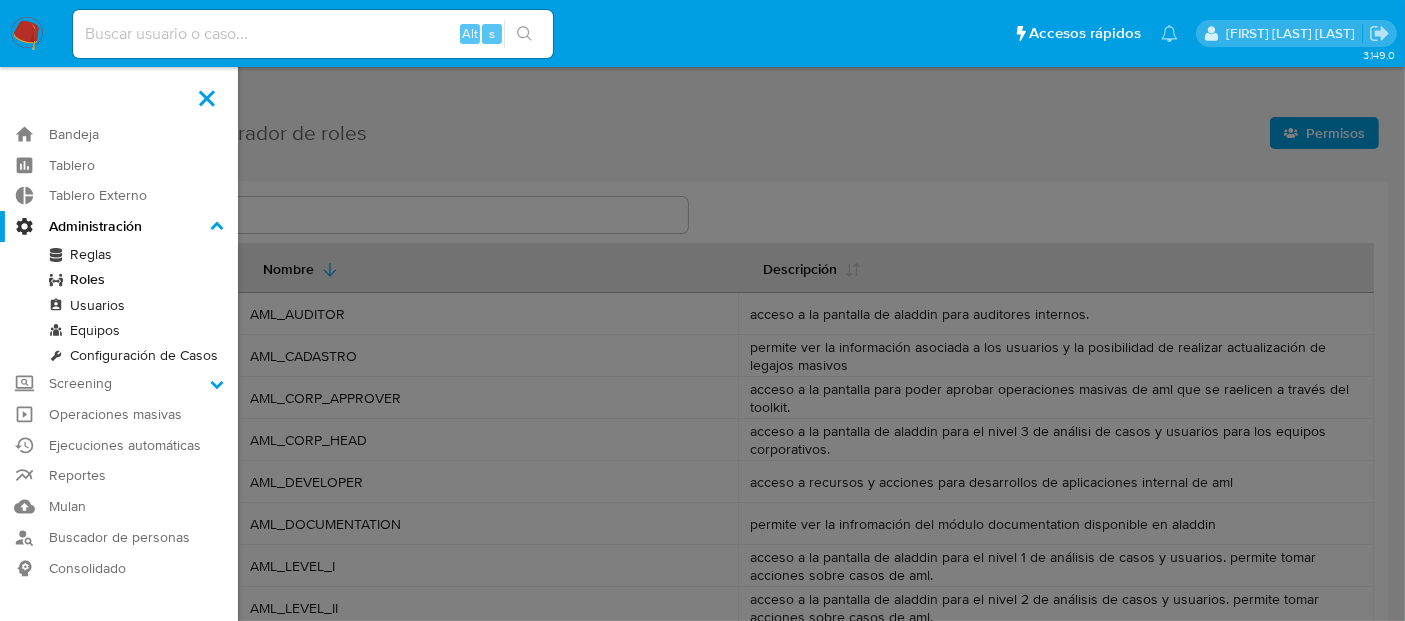 click on "Reglas" at bounding box center [119, 254] 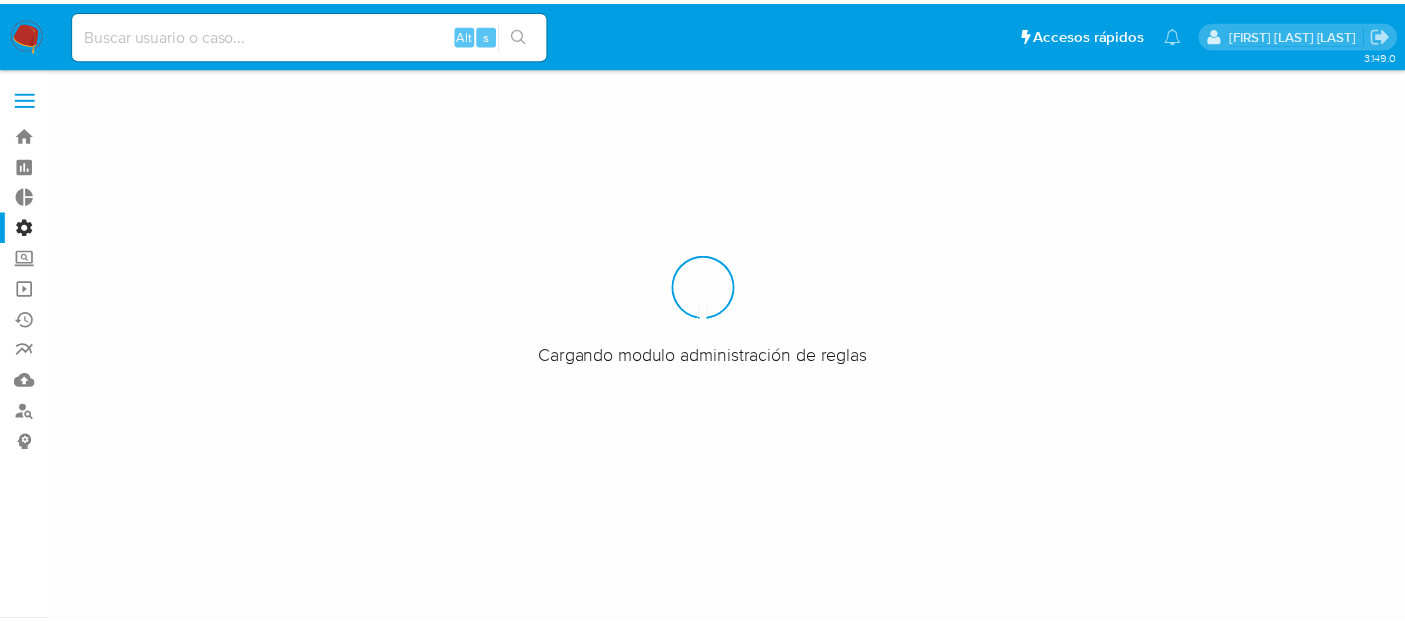 scroll, scrollTop: 0, scrollLeft: 0, axis: both 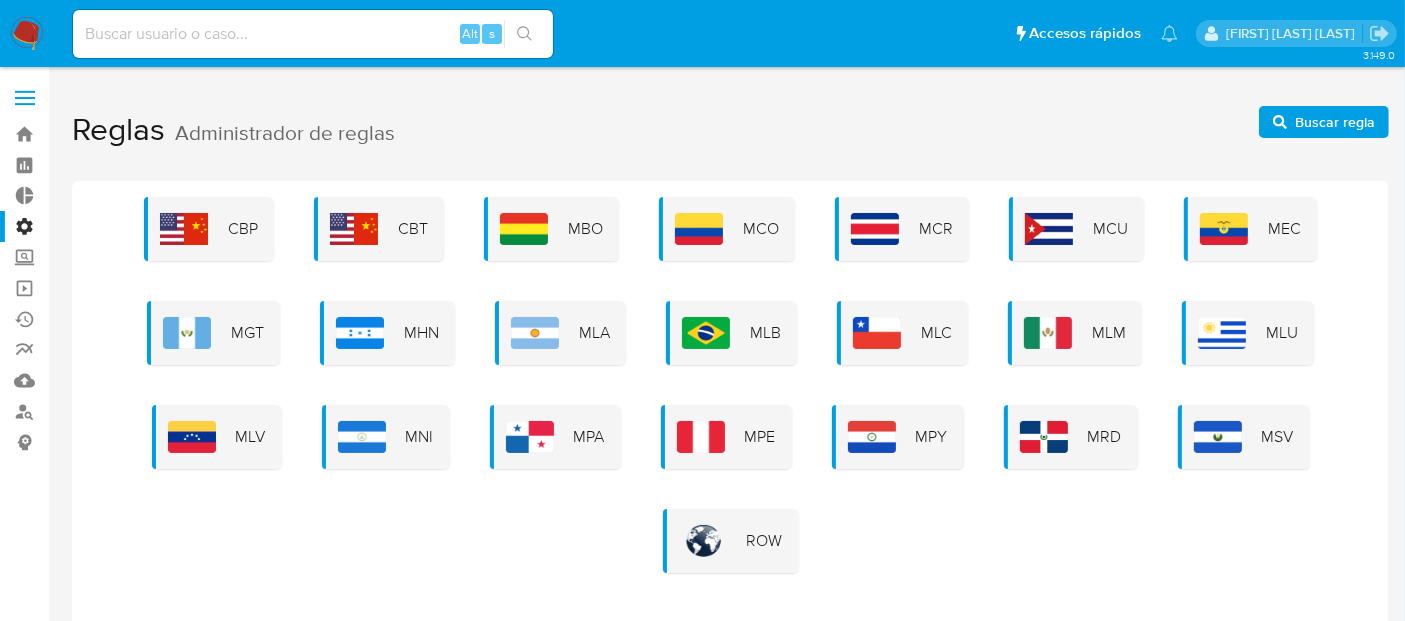 click at bounding box center (535, 333) 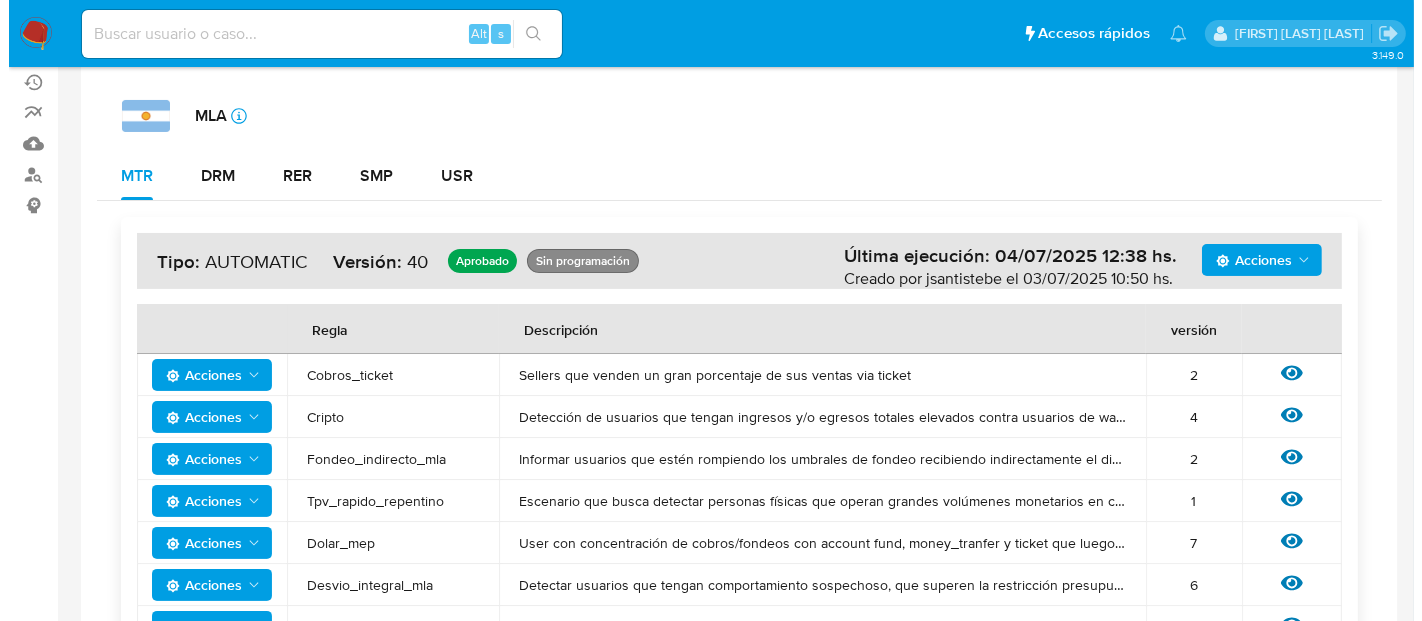 scroll, scrollTop: 282, scrollLeft: 0, axis: vertical 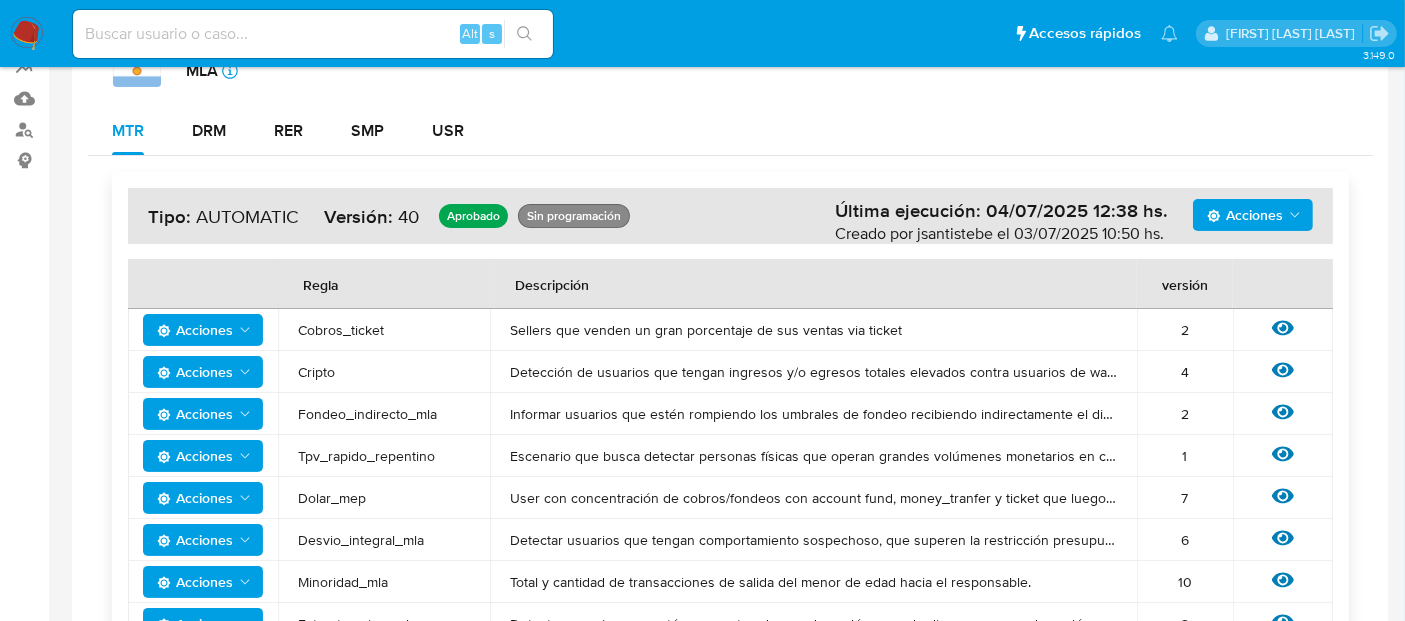 click on "Acciones" at bounding box center (203, 330) 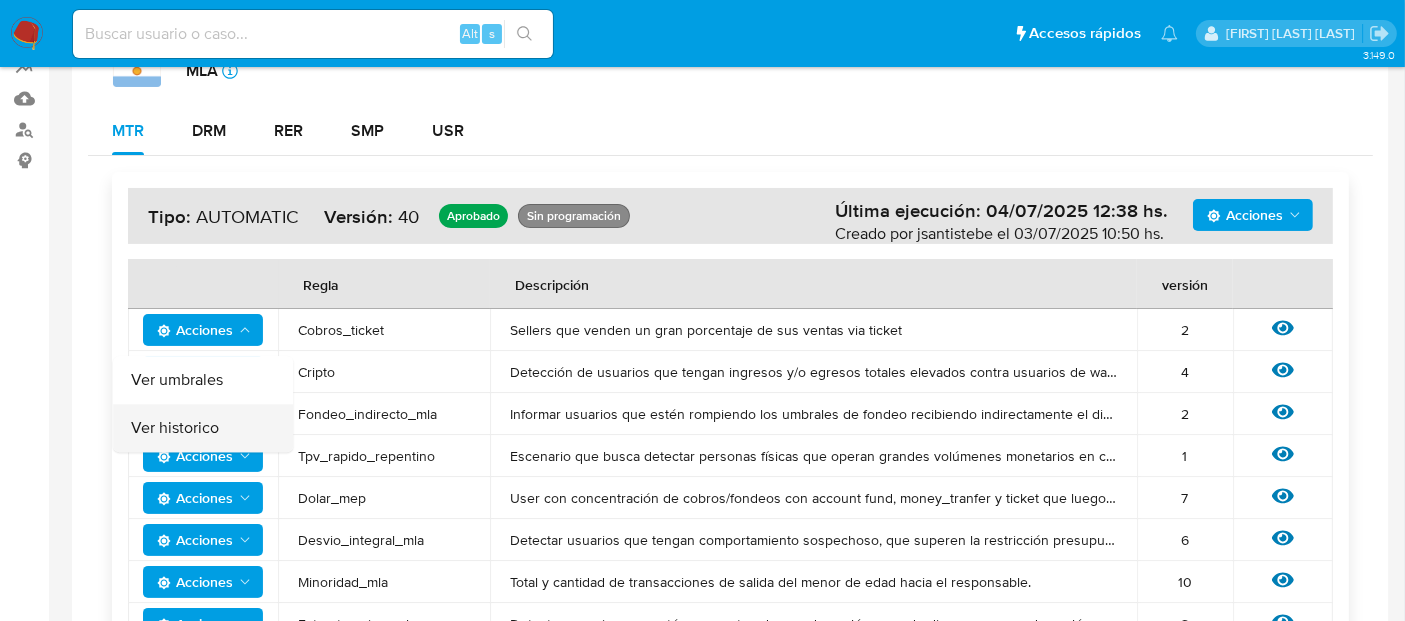 click on "Ver historico" at bounding box center (203, 428) 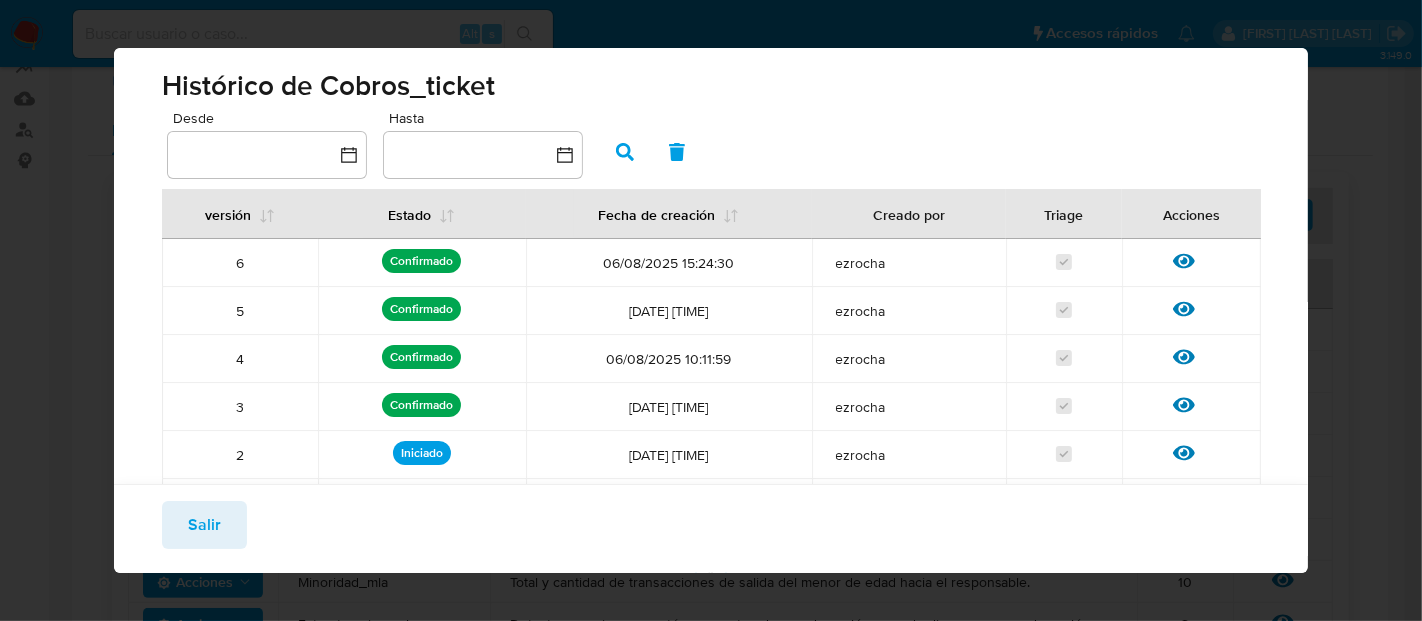 drag, startPoint x: 212, startPoint y: 518, endPoint x: 1058, endPoint y: 365, distance: 859.7238 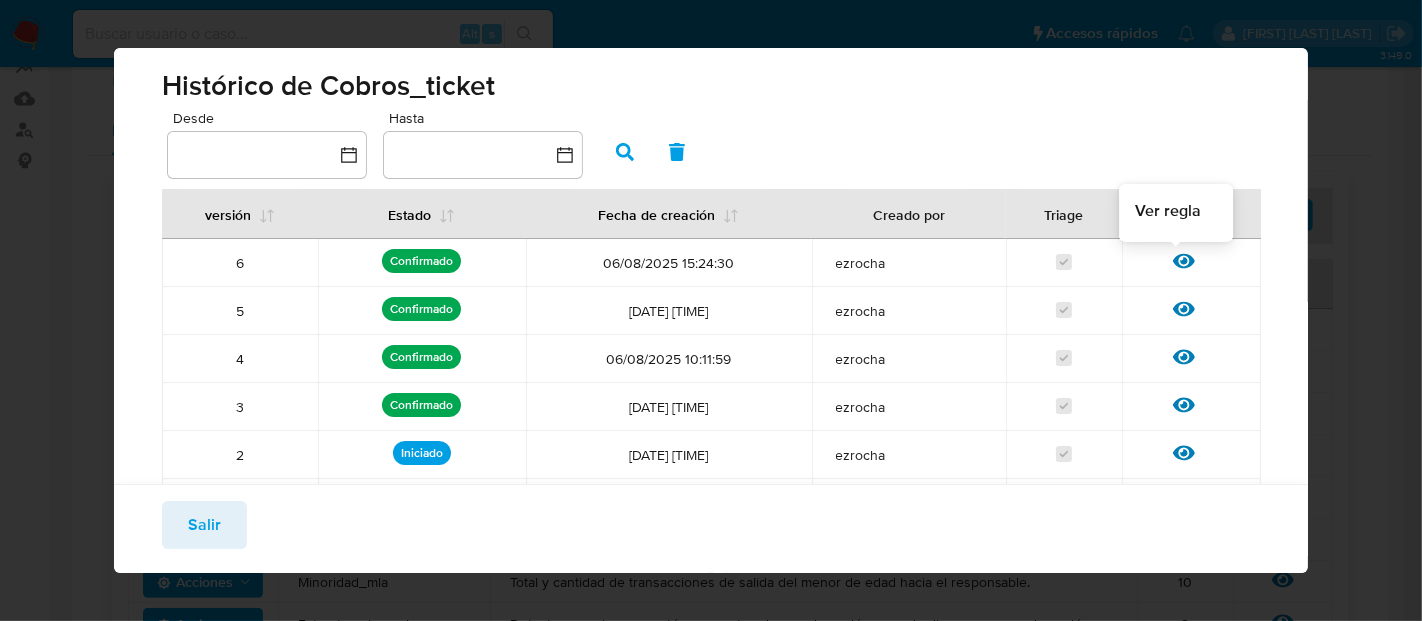 click 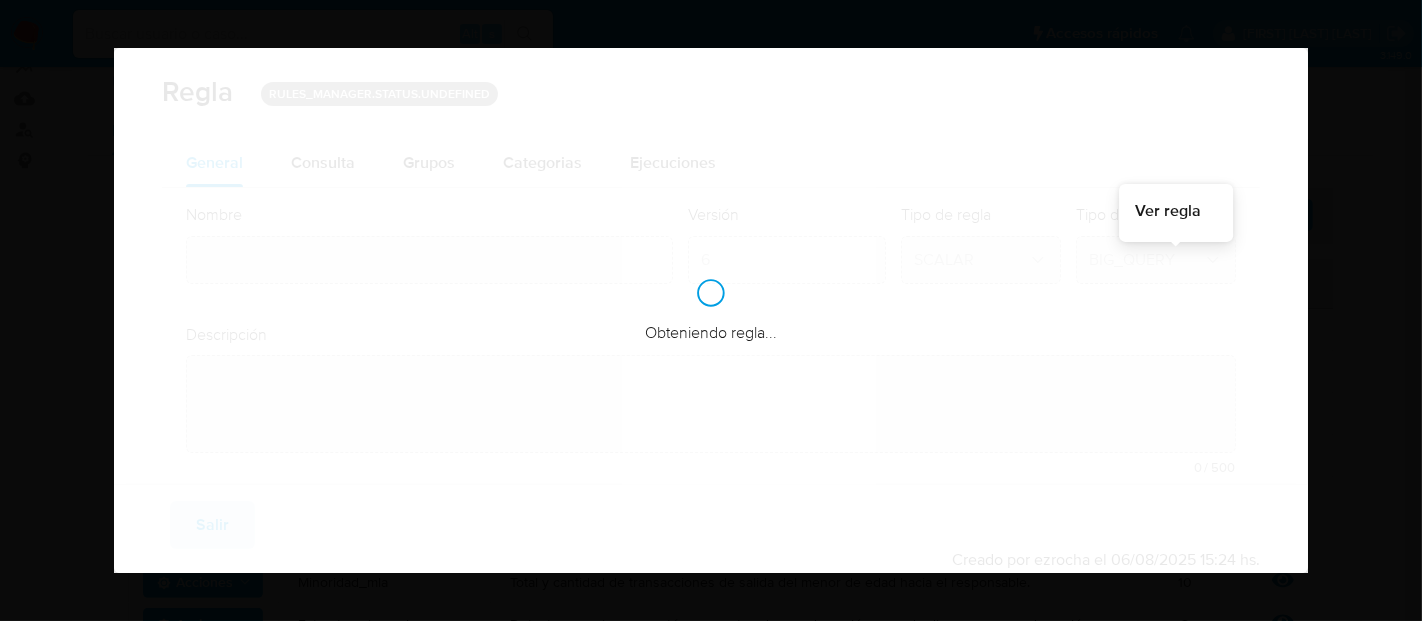 type on "Cobros_ticket" 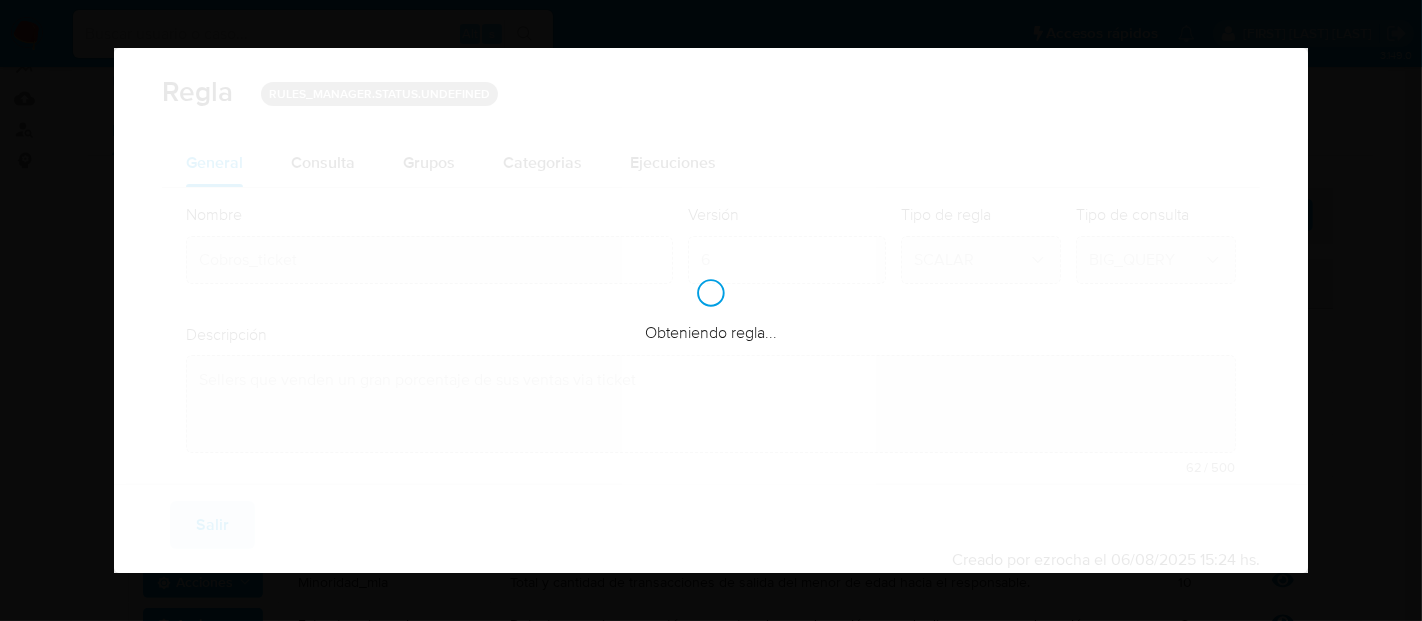 checkbox on "true" 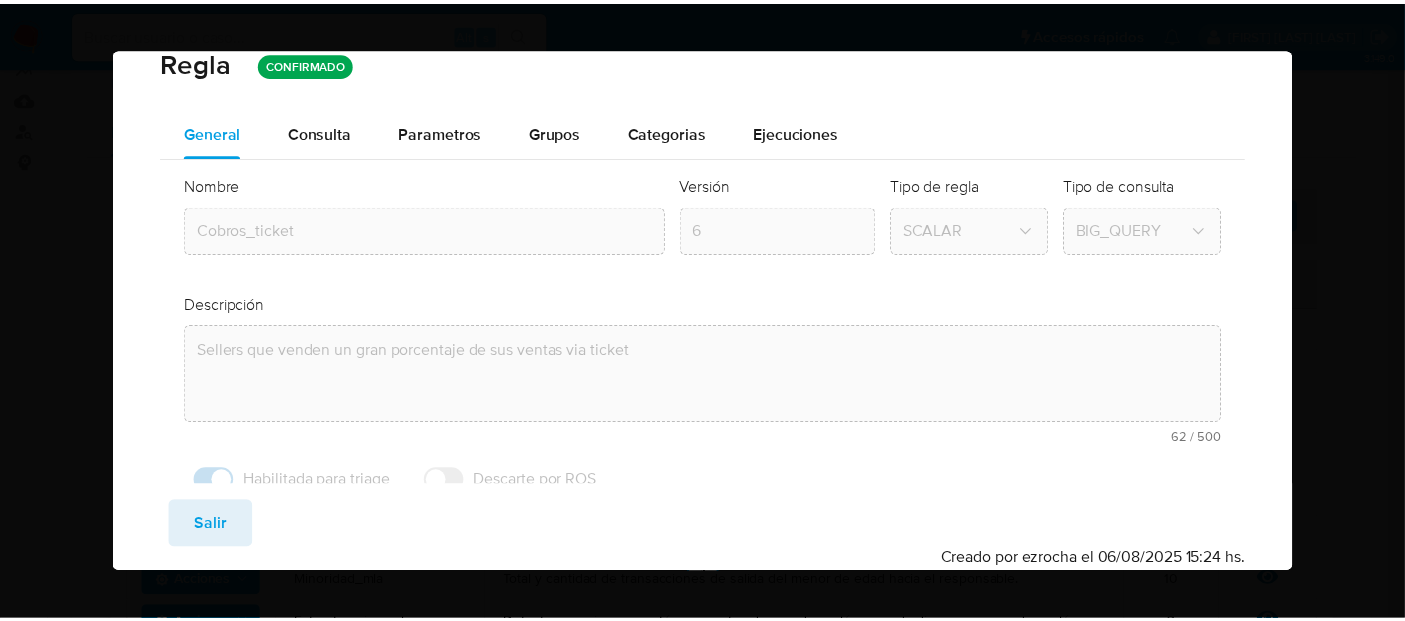 scroll, scrollTop: 0, scrollLeft: 0, axis: both 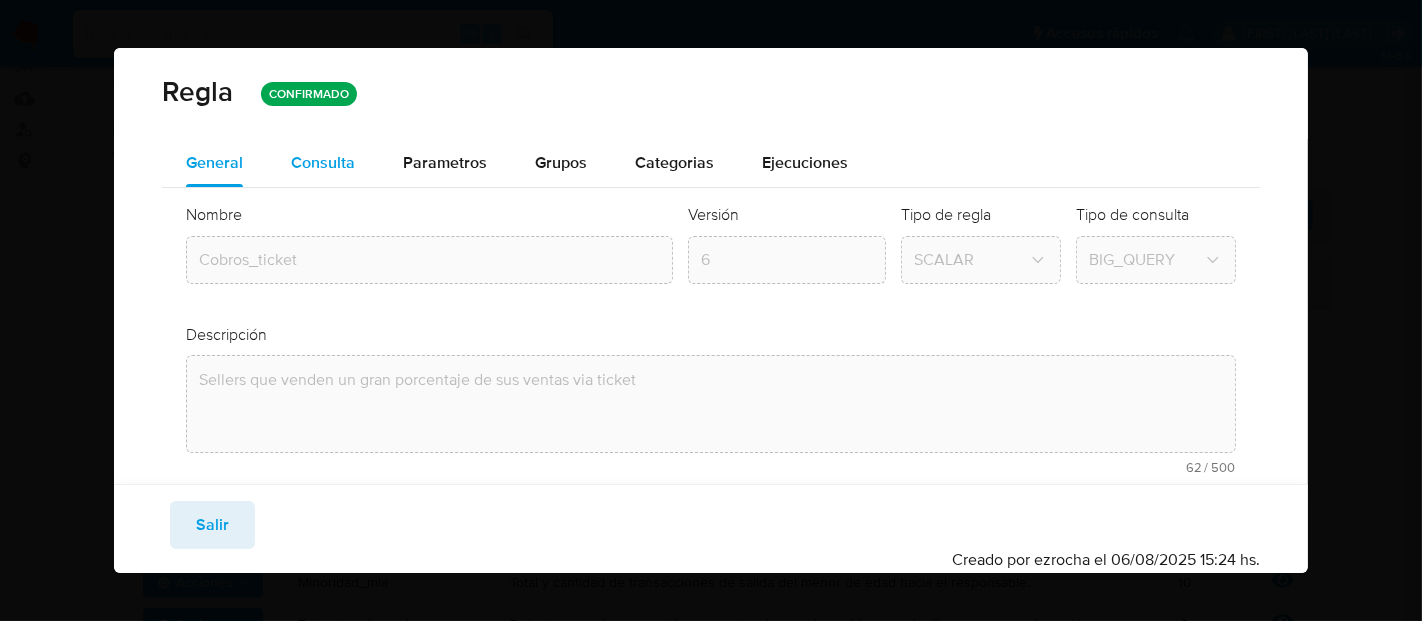click on "Consulta" at bounding box center (323, 162) 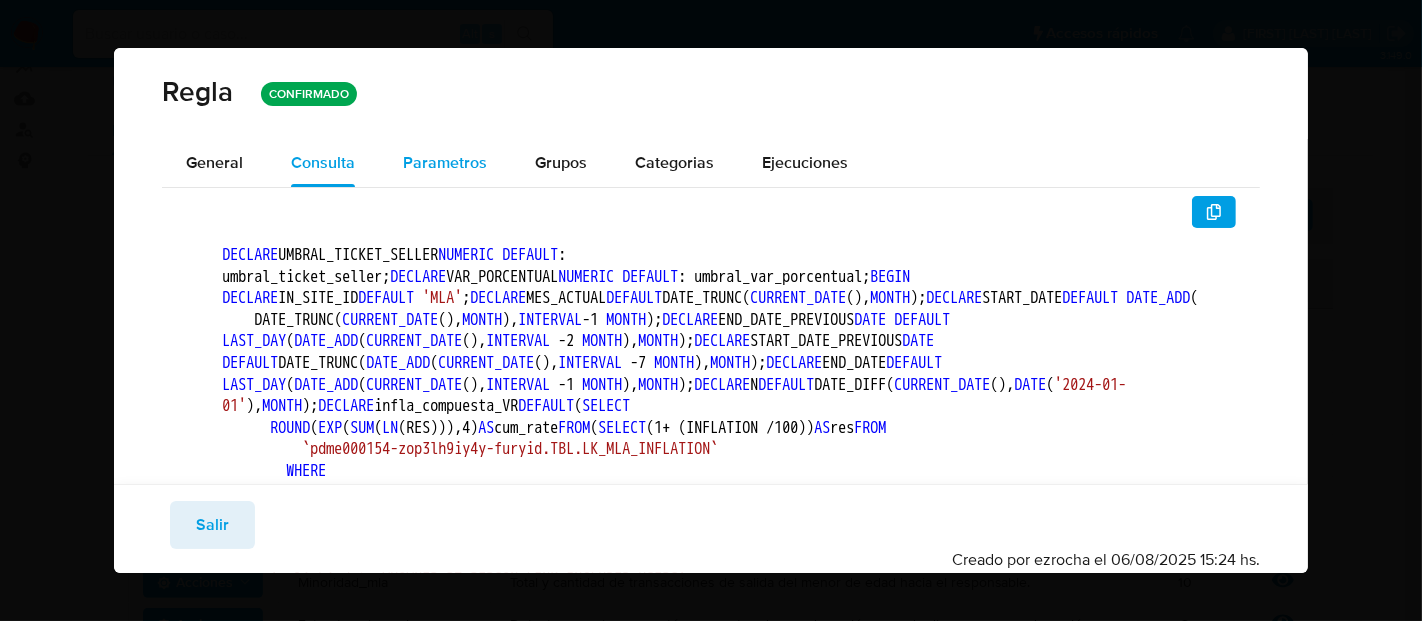 click on "Parametros" at bounding box center [445, 163] 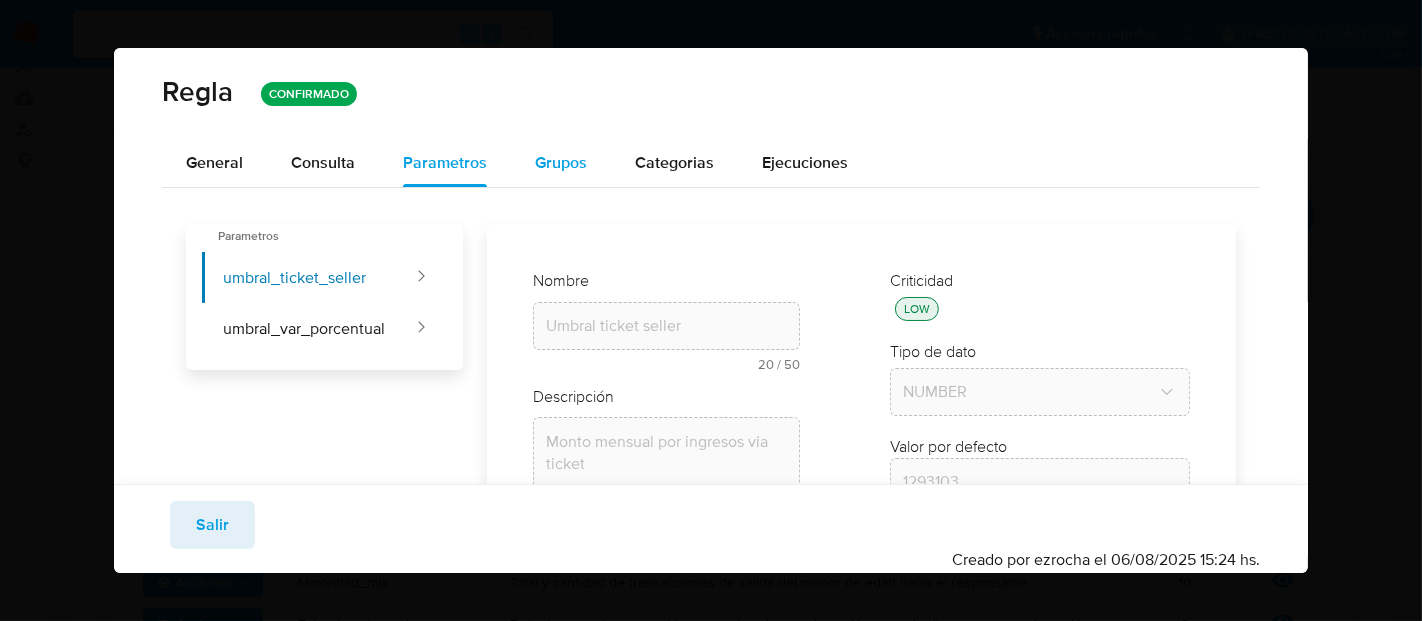 click on "Grupos" at bounding box center (561, 162) 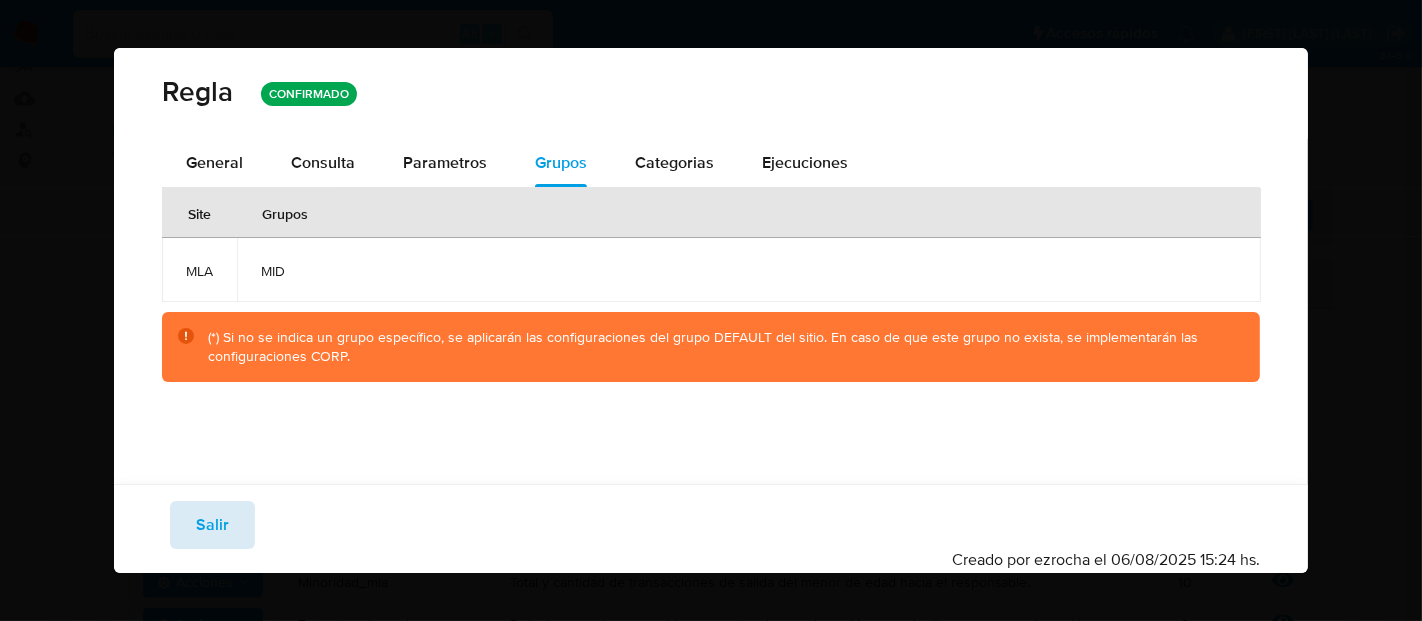 click on "Salir" at bounding box center (212, 525) 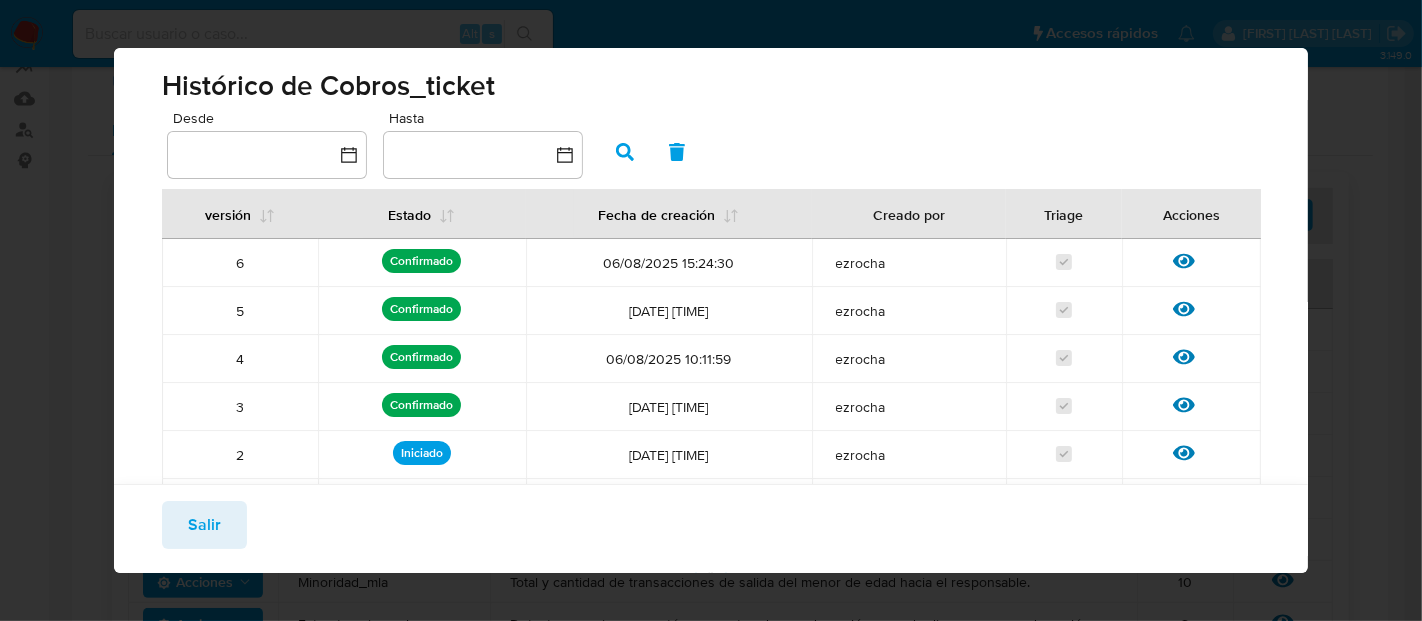 click on "Salir" at bounding box center [204, 525] 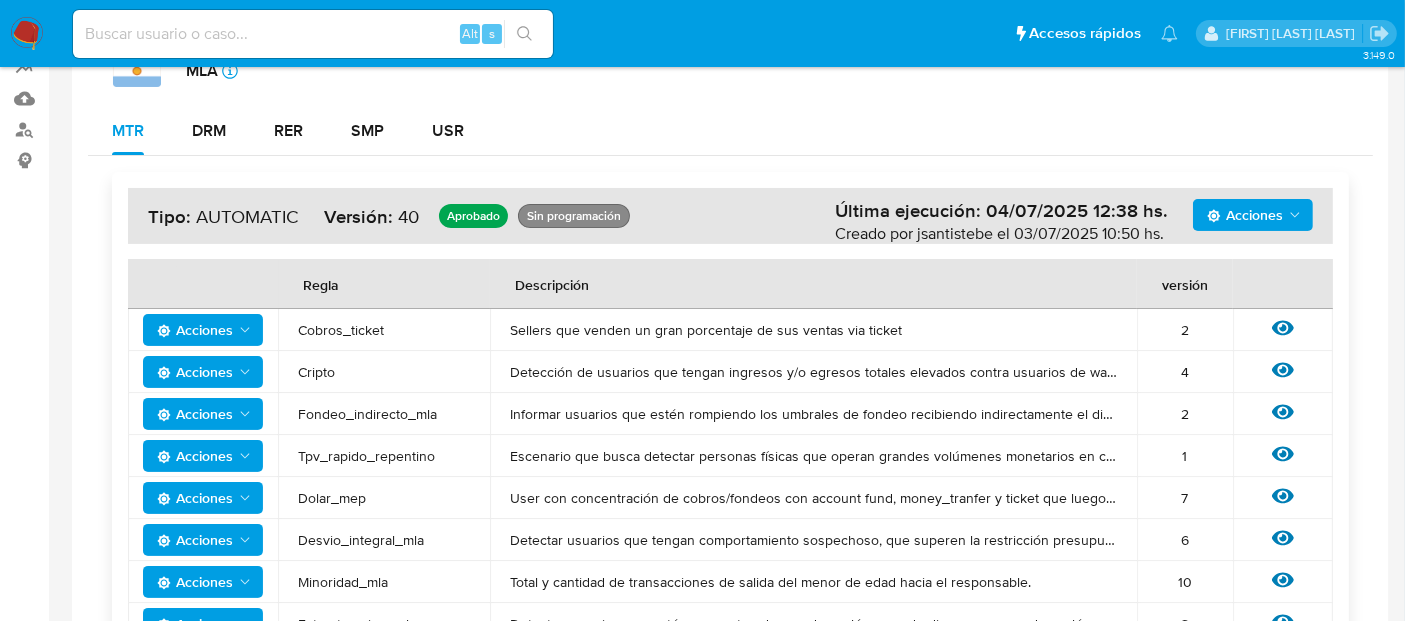 click 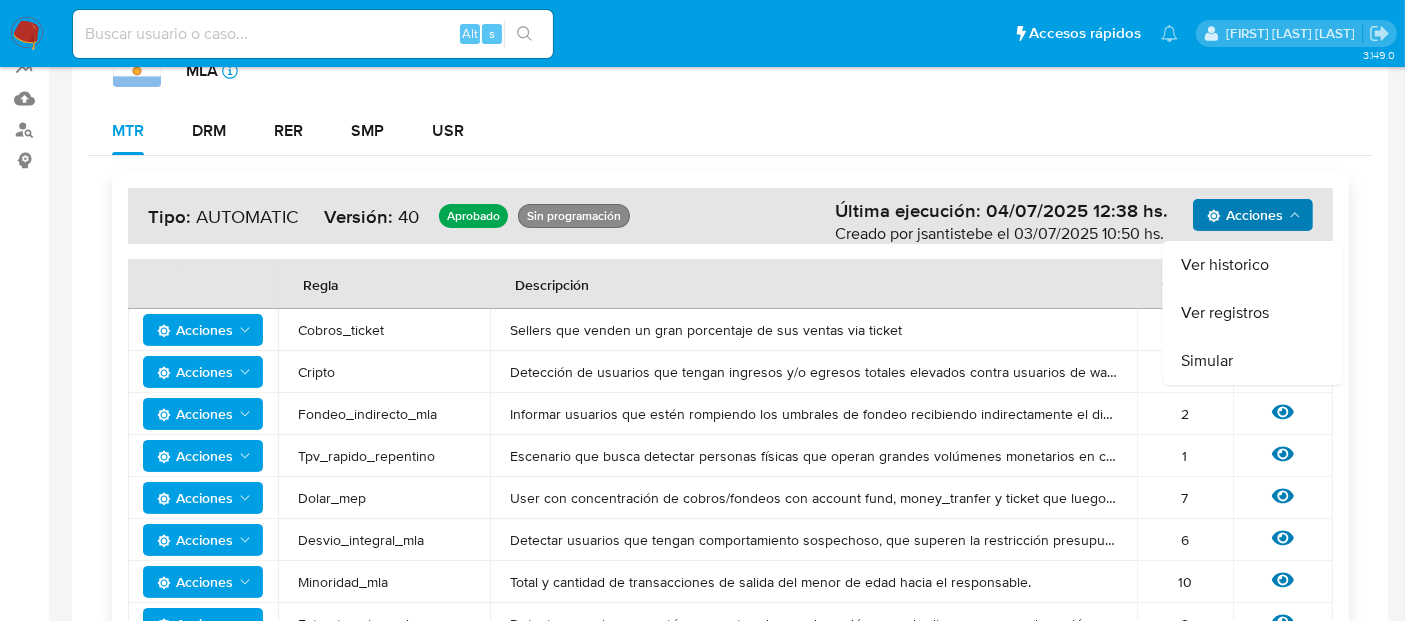 click on "Acciones Ver historico Ver registros Simular Última ejecución: 04/07/2025 12:38 hs. Creado por jsantistebe el 03/07/2025 10:50 hs. Tipo: AUTOMATIC Versión: 40 Aprobado Sin programación Regla Descripción versión Acciones Cobros_ticket Sellers que venden un gran porcentaje de sus ventas via ticket 2 Ver regla   Acciones Cripto Detección de usuarios que tengan ingresos y/o egresos totales elevados contra usuarios de wallet crypto. 4 Ver regla   Acciones Fondeo_indirecto_mla Informar usuarios que estén rompiendo los umbrales de fondeo recibiendo indirectamente el dinero fondeado en cuentas de terceros a traves de transferencias de dinero en cuenta. 2 Ver regla   Acciones Tpv_rapido_repentino Escenario que busca detectar personas físicas que operan grandes volúmenes monetarios en corto tiempo, siendo que las cuentas involucradas no tenían operaciones durante los 12 meses previos. 1 Ver regla   Acciones Dolar_mep 7 Ver regla   Acciones Desvio_integral_mla 6 Ver regla   Acciones Minoridad_mla 10 Ver regla" at bounding box center (730, 745) 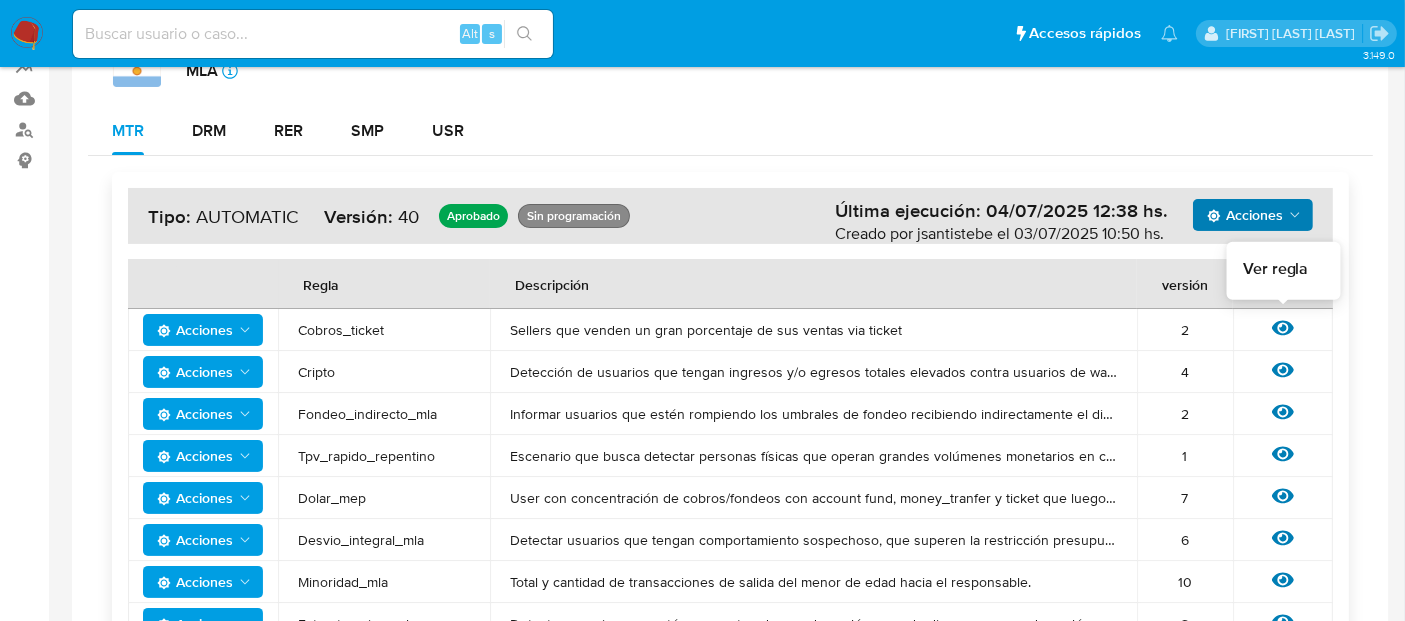 click 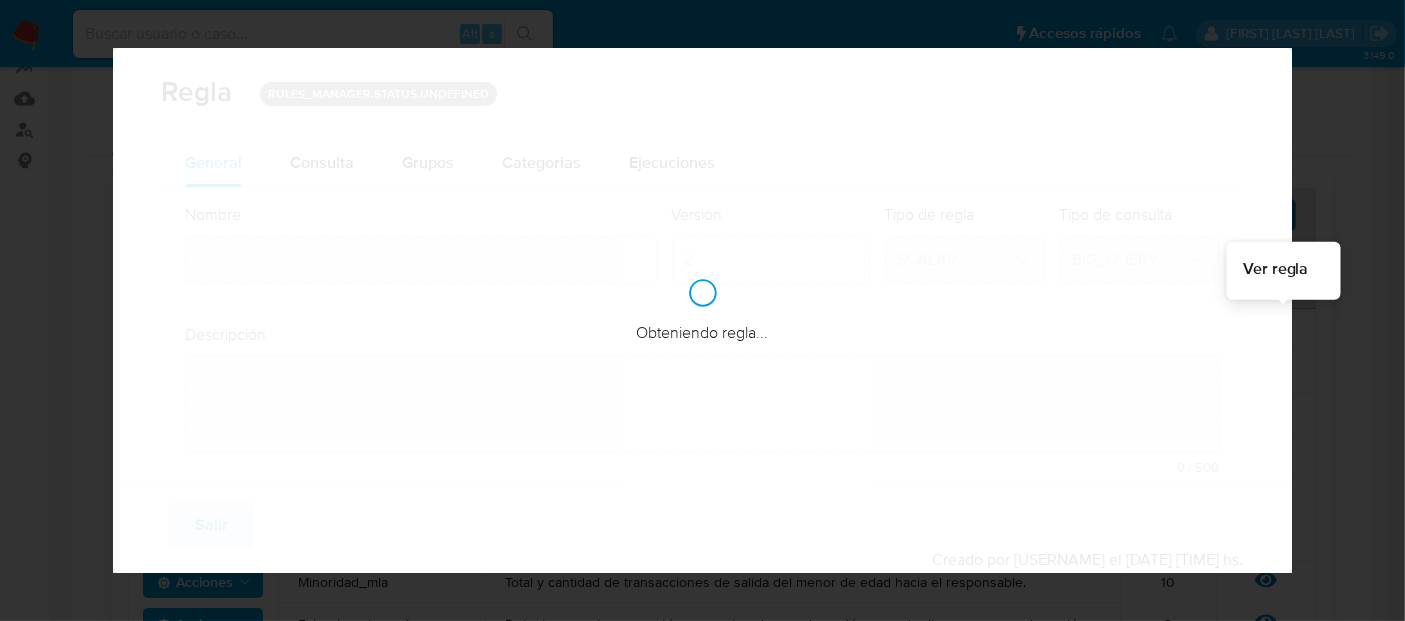 type on "Cobros_ticket" 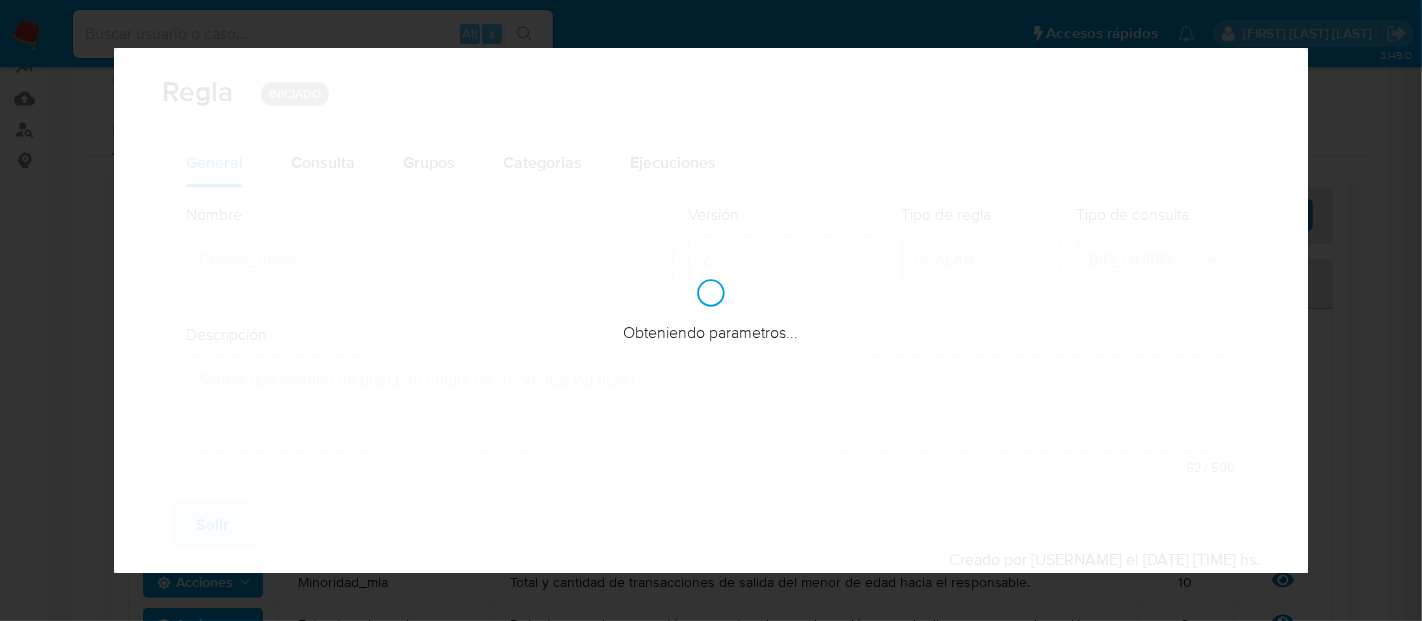 checkbox on "true" 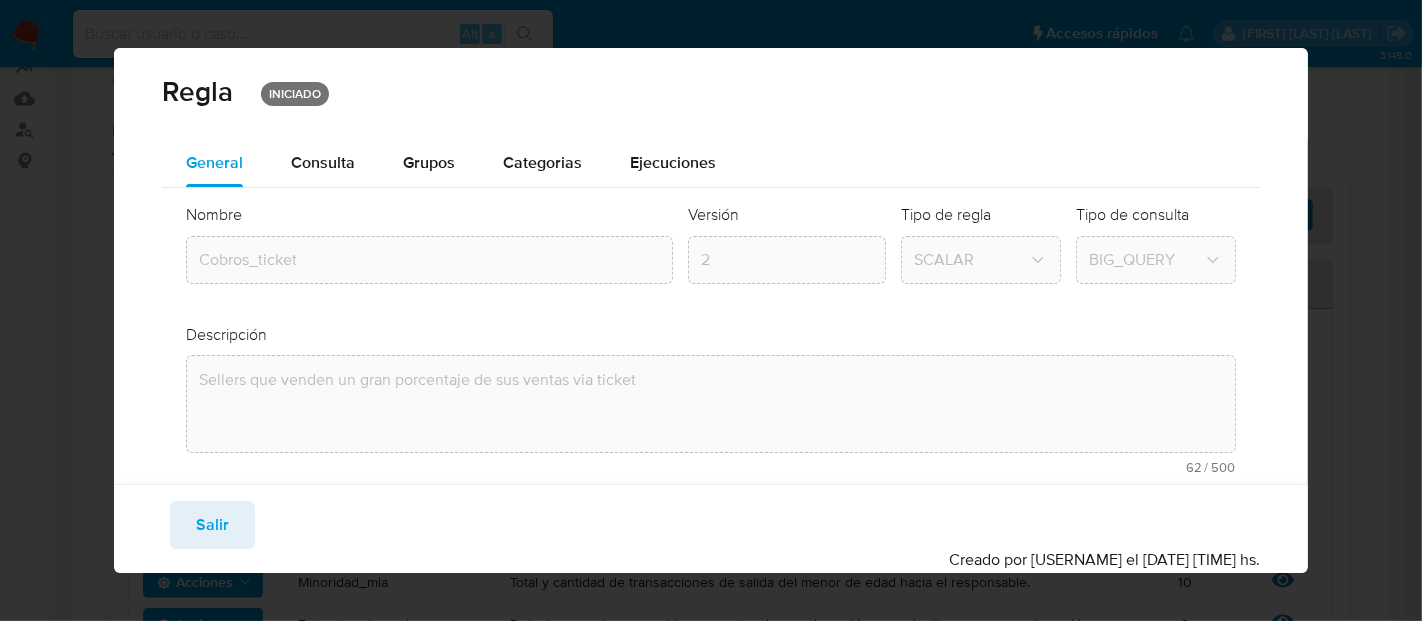 click on "Salir" at bounding box center [212, 525] 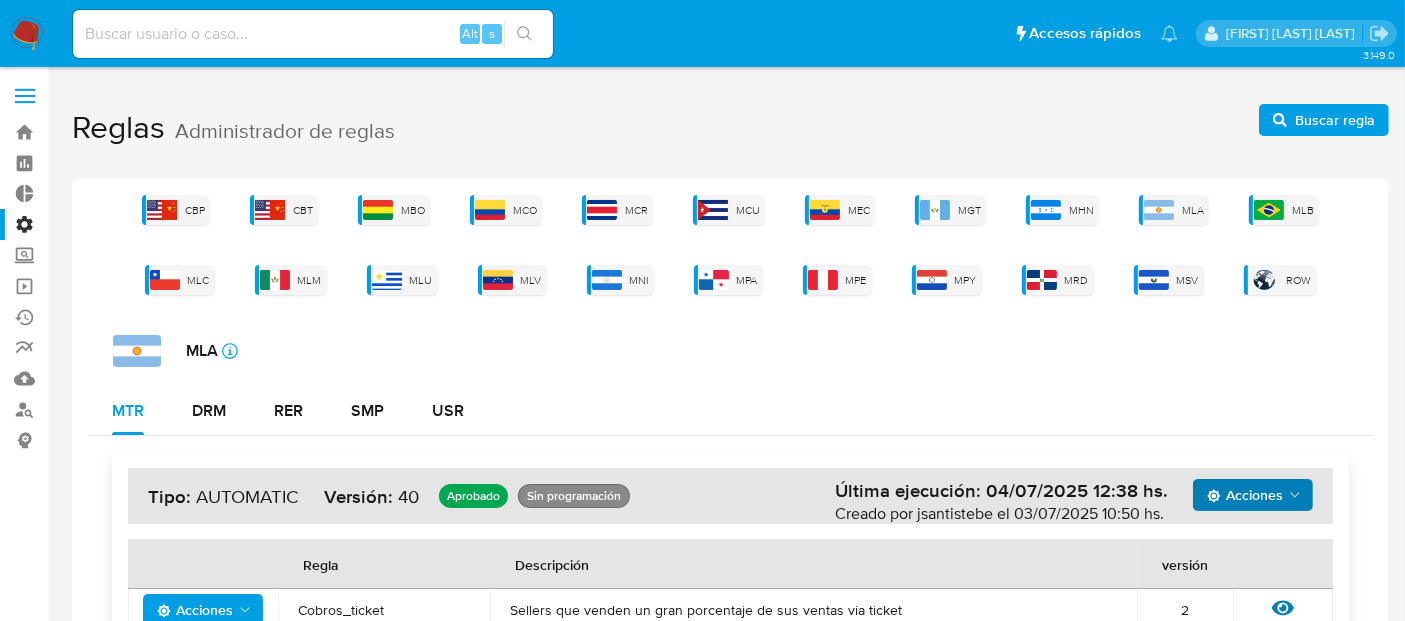scroll, scrollTop: 0, scrollLeft: 0, axis: both 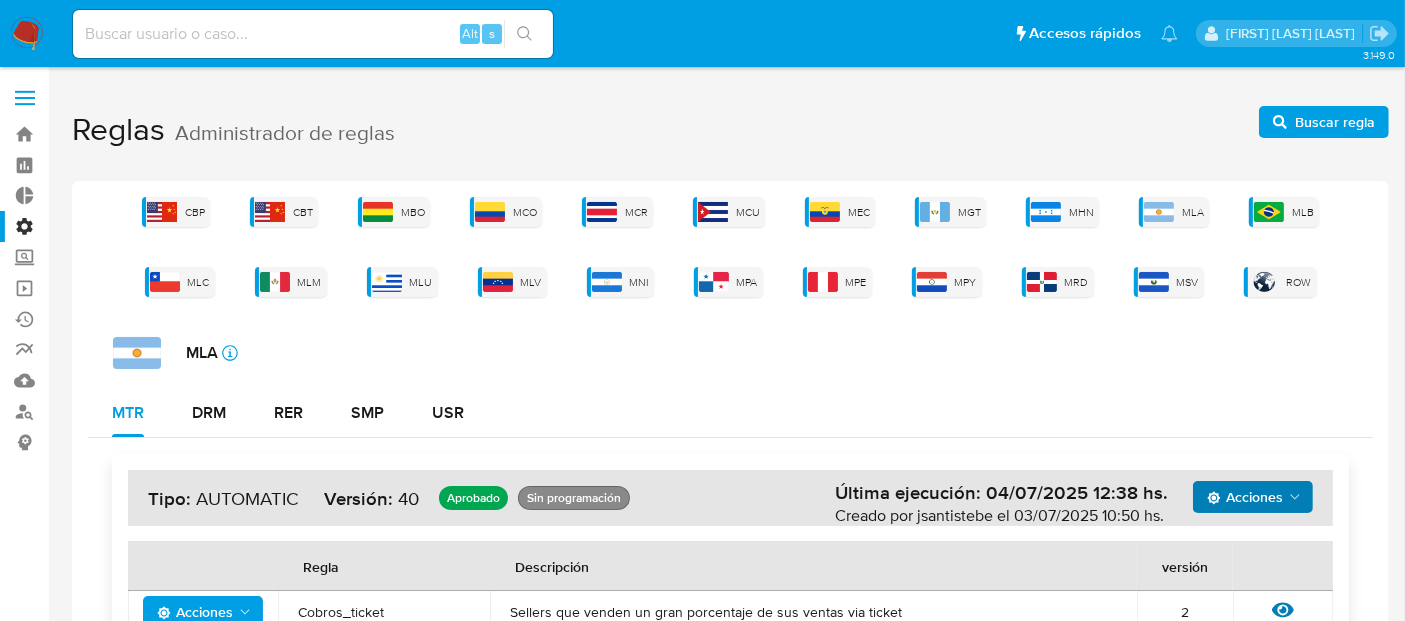 click on "Reglas Administrador de reglas Buscar regla" at bounding box center (730, 130) 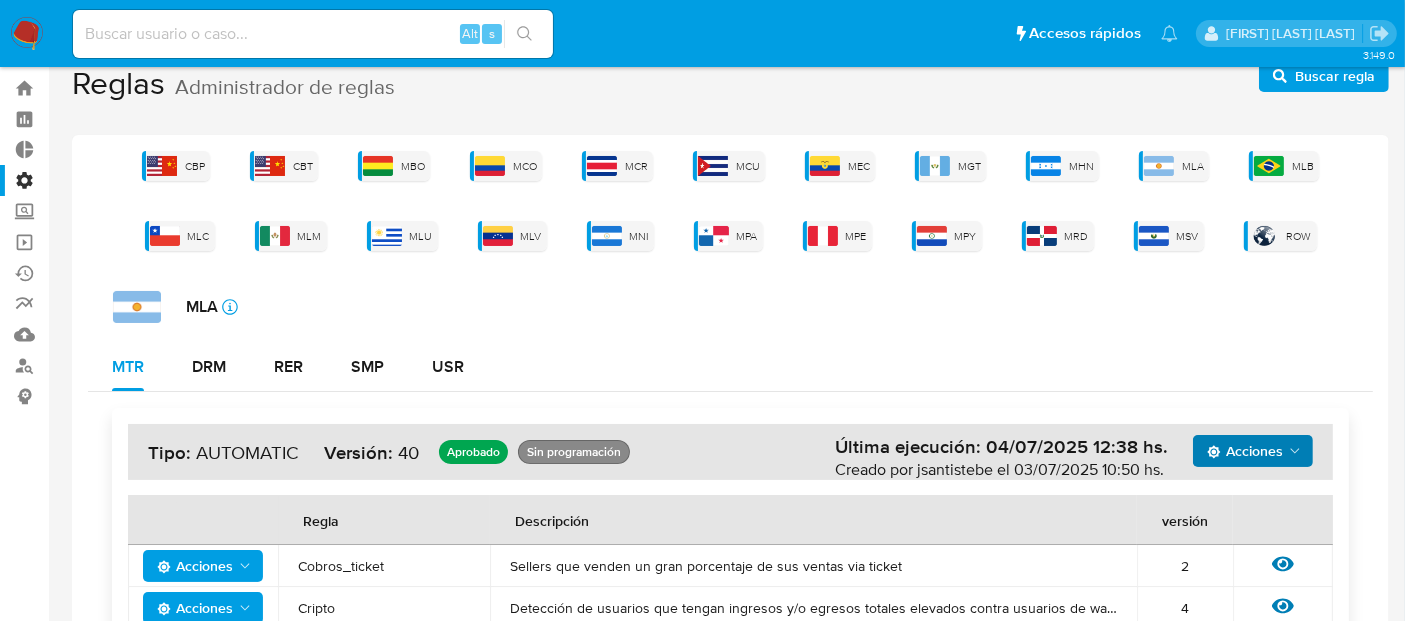 scroll, scrollTop: 0, scrollLeft: 0, axis: both 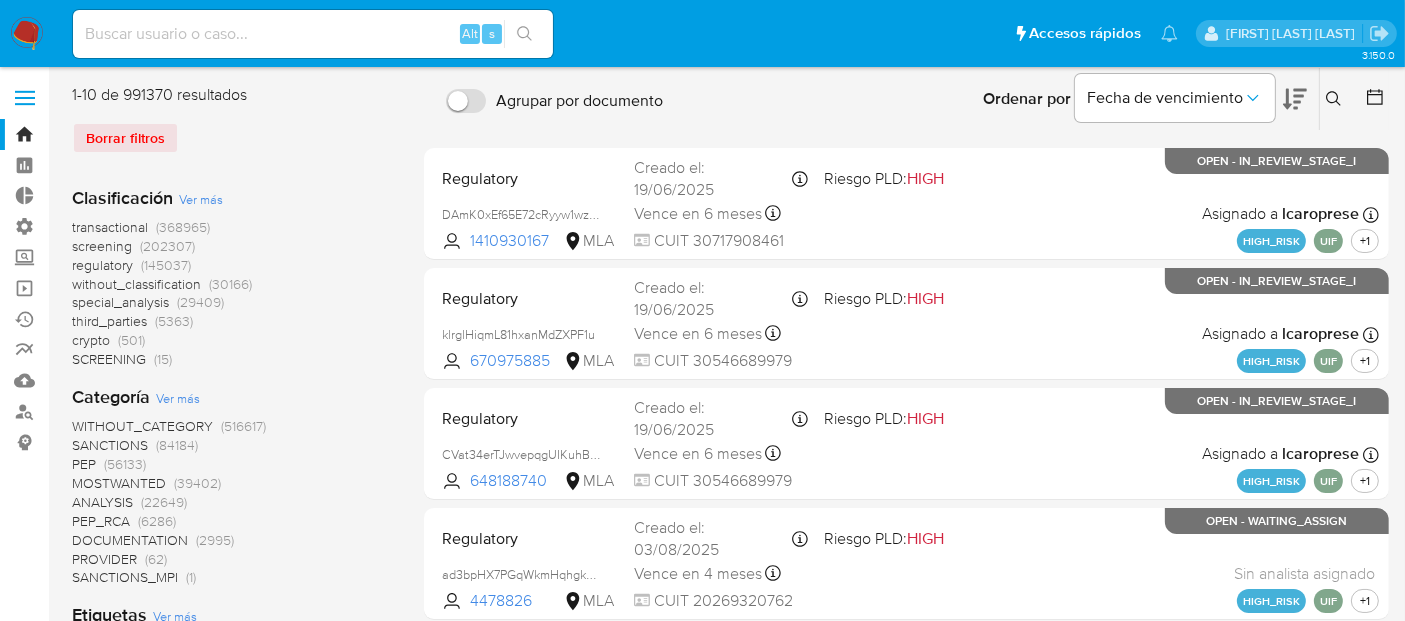 click at bounding box center [25, 98] 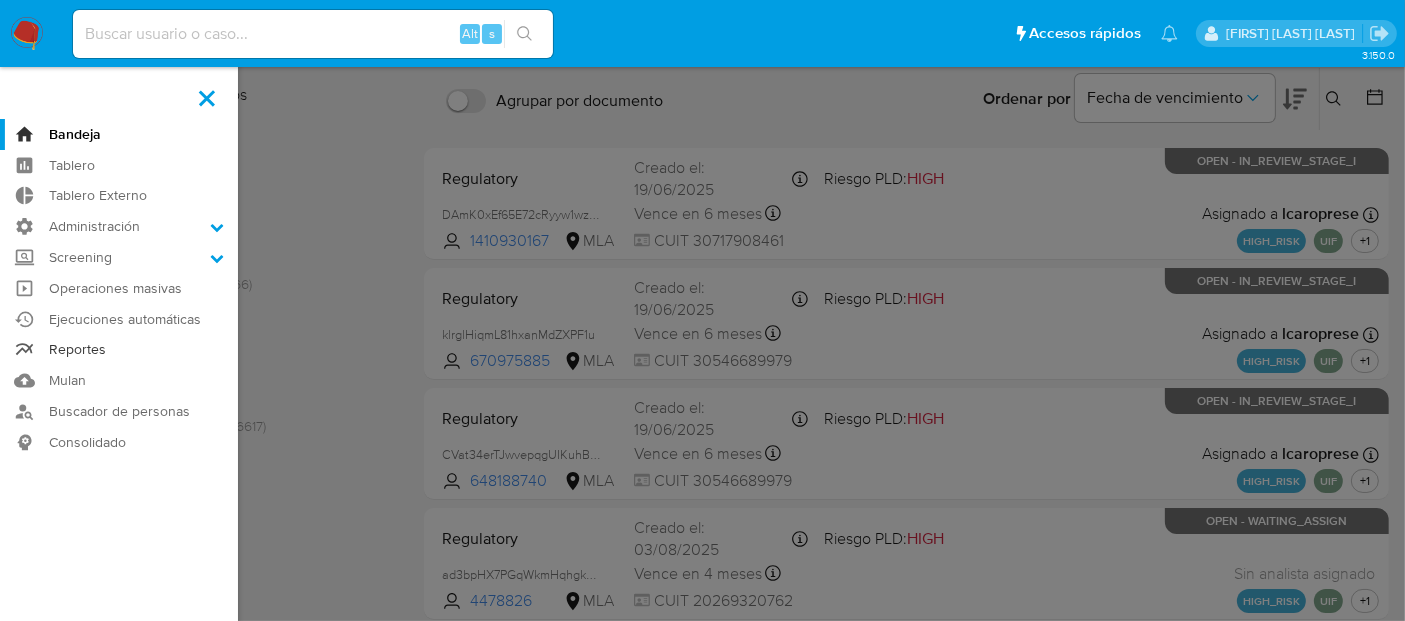 click on "Reportes" at bounding box center [119, 350] 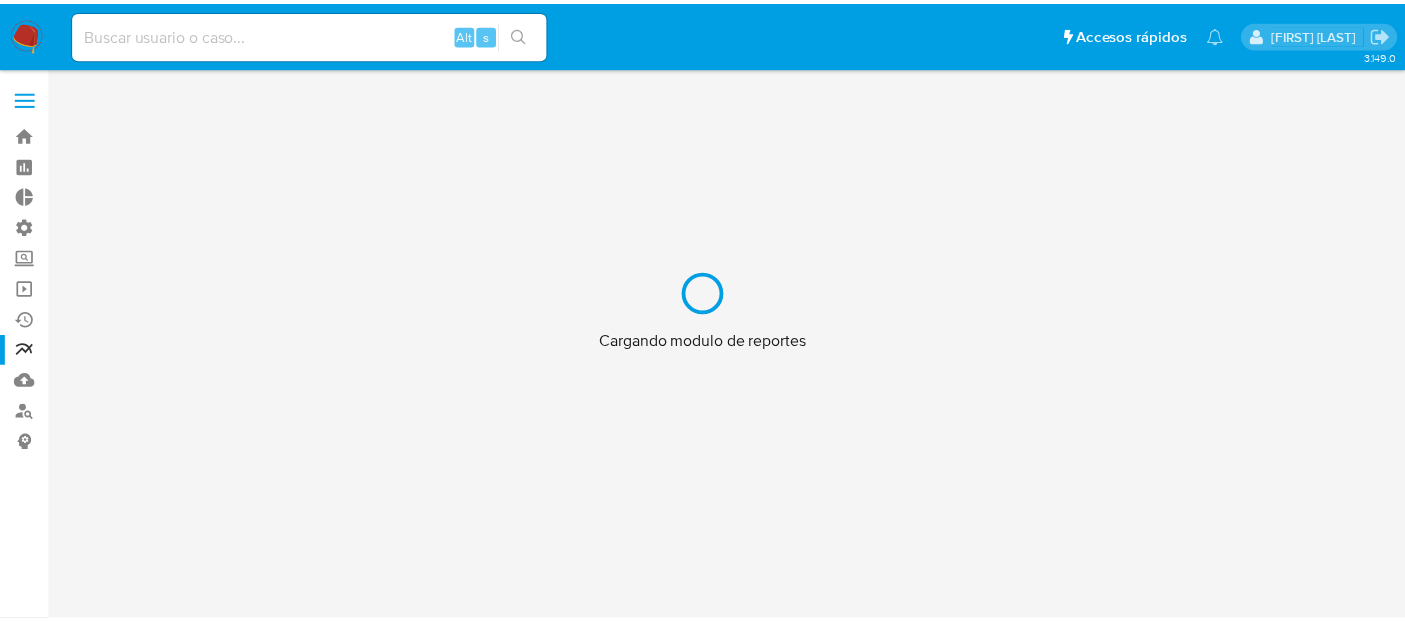 scroll, scrollTop: 0, scrollLeft: 0, axis: both 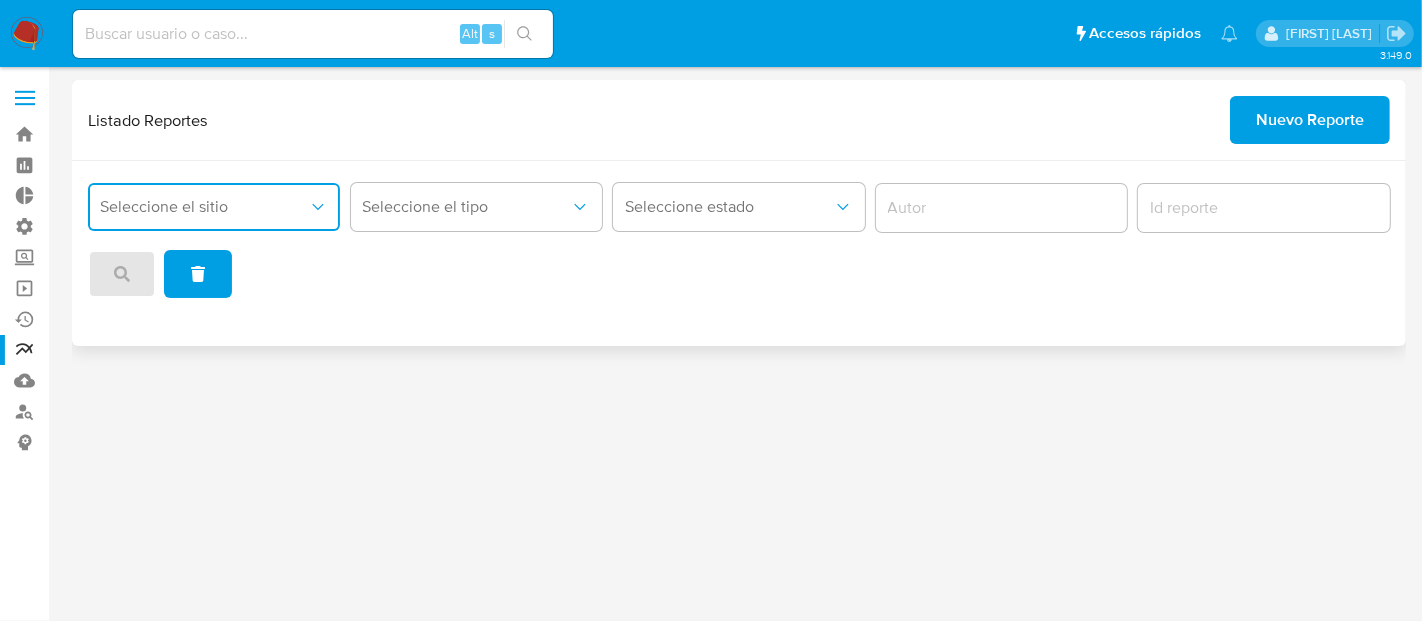 click 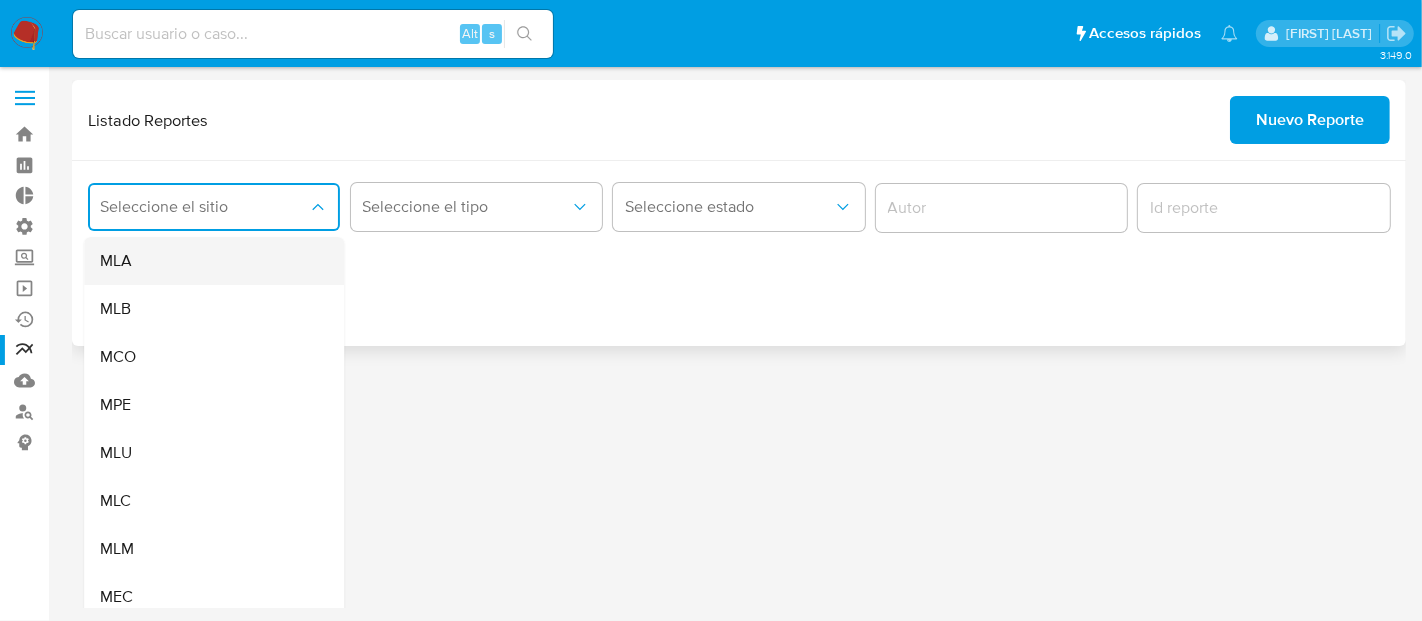click on "MLA" at bounding box center (208, 261) 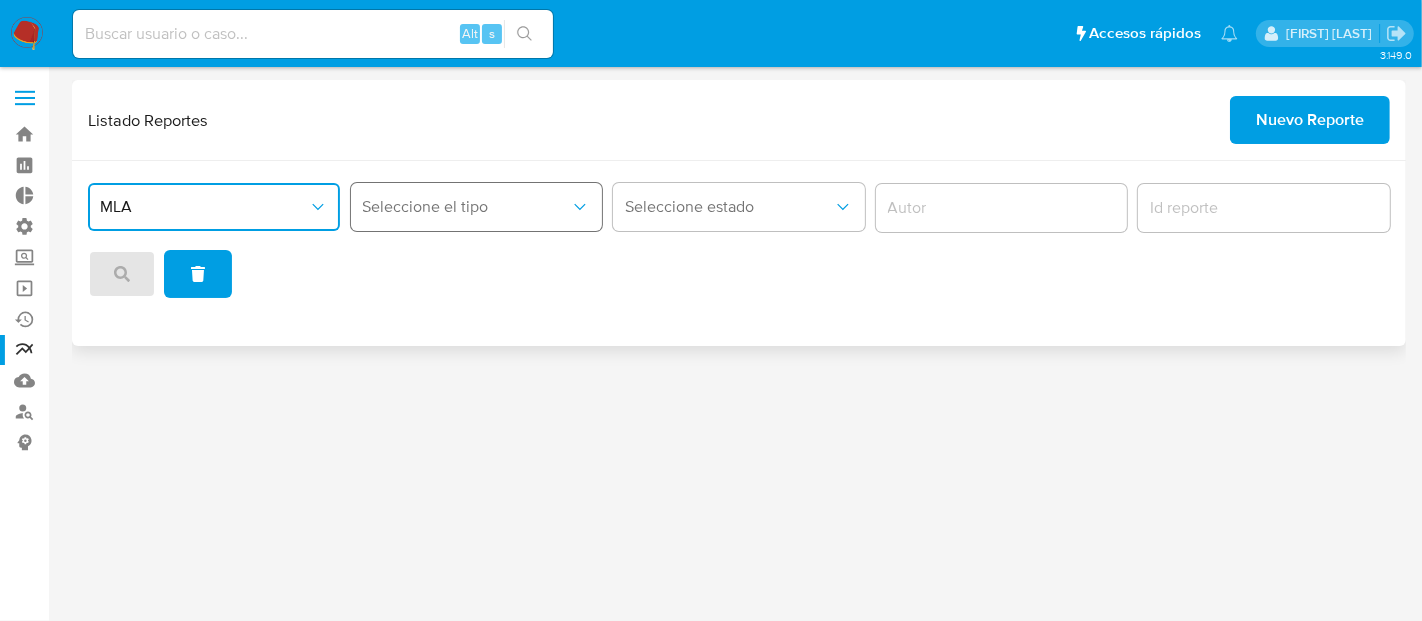 click on "Seleccione el tipo" at bounding box center (467, 207) 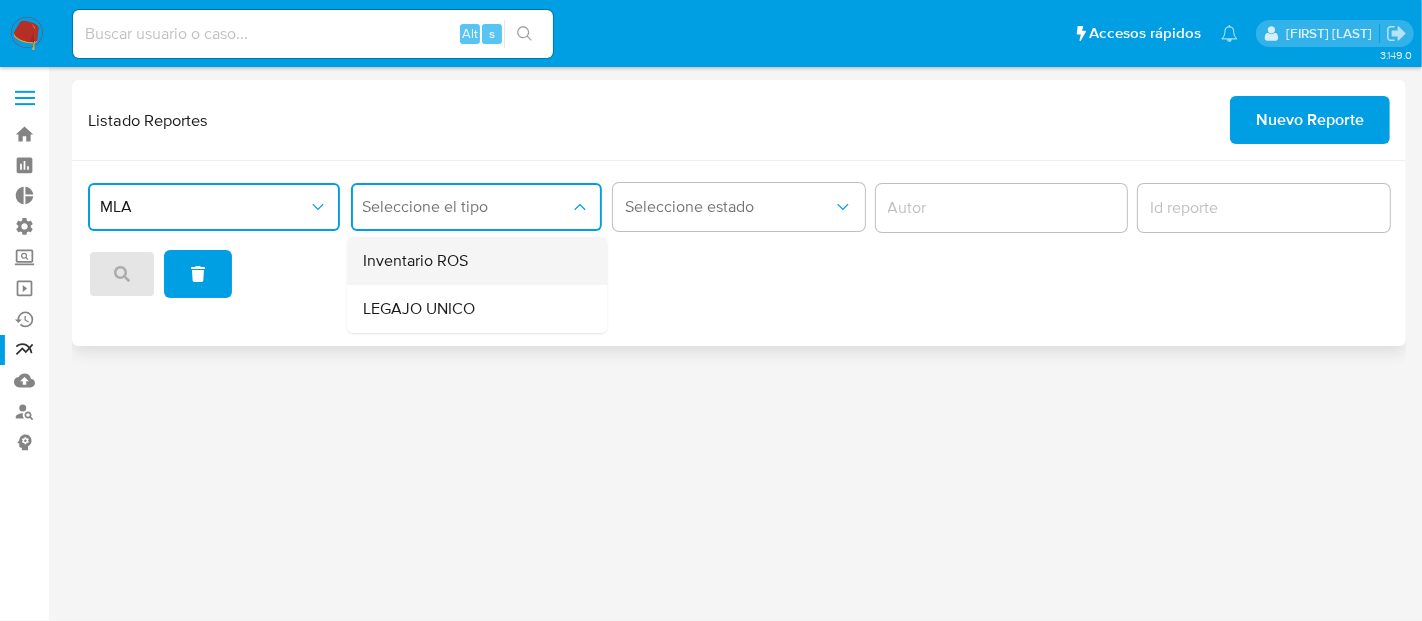 click on "Inventario ROS" at bounding box center [471, 261] 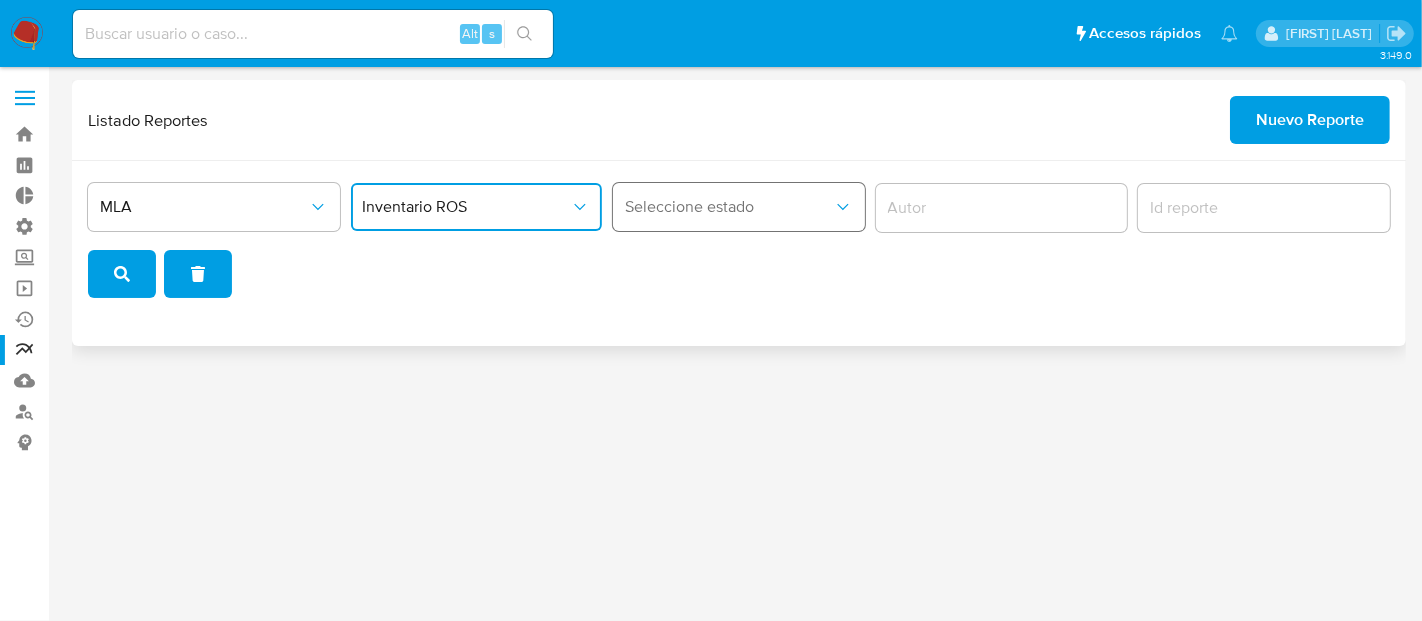 click on "Seleccione estado" at bounding box center (729, 207) 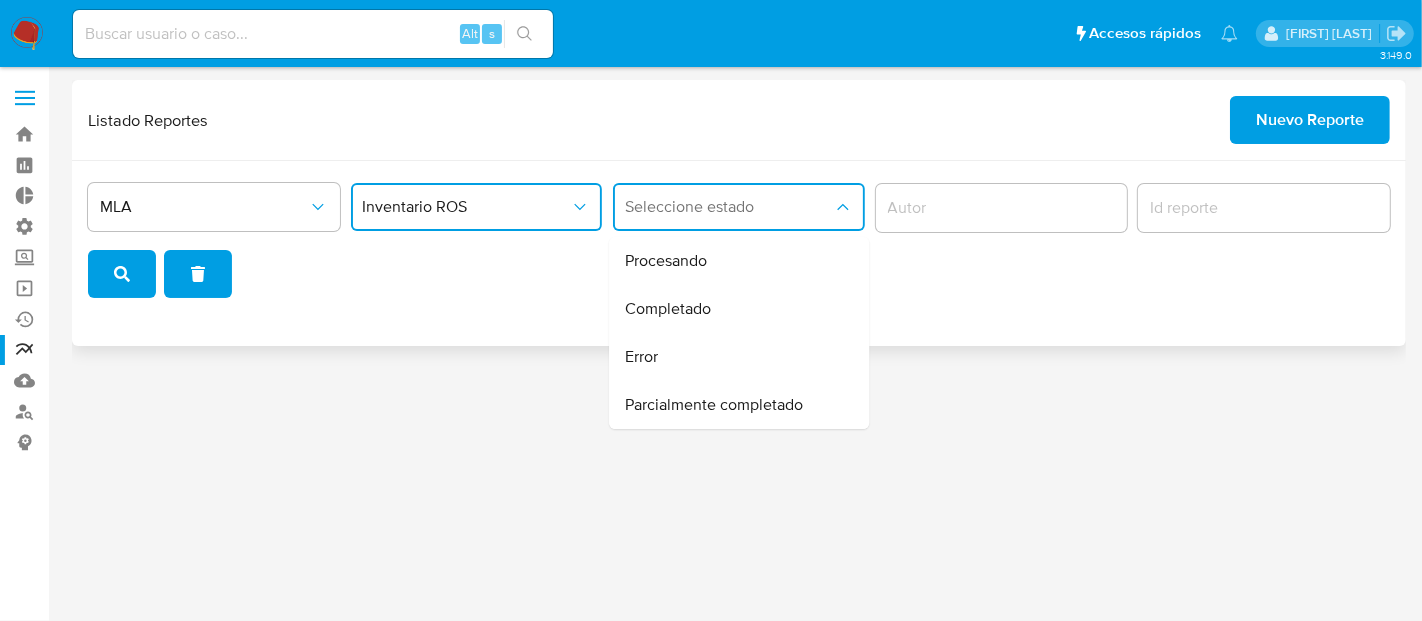 click on "Completado" at bounding box center [733, 309] 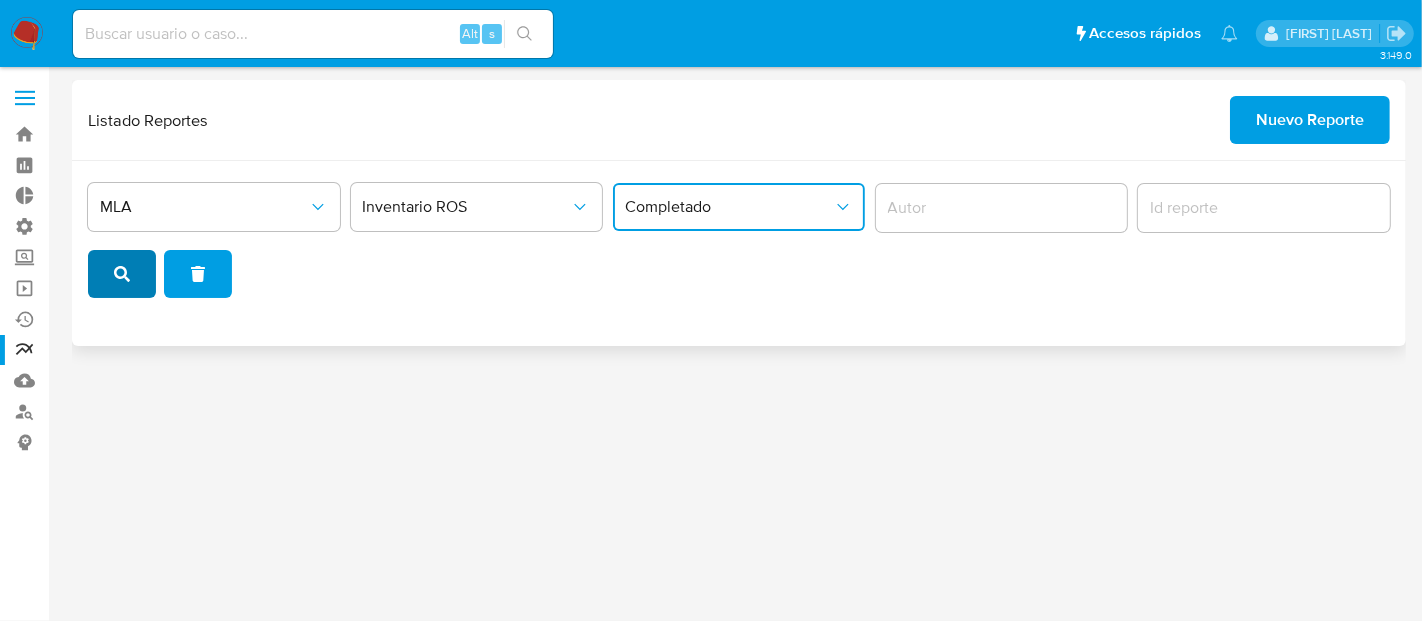 click at bounding box center (122, 274) 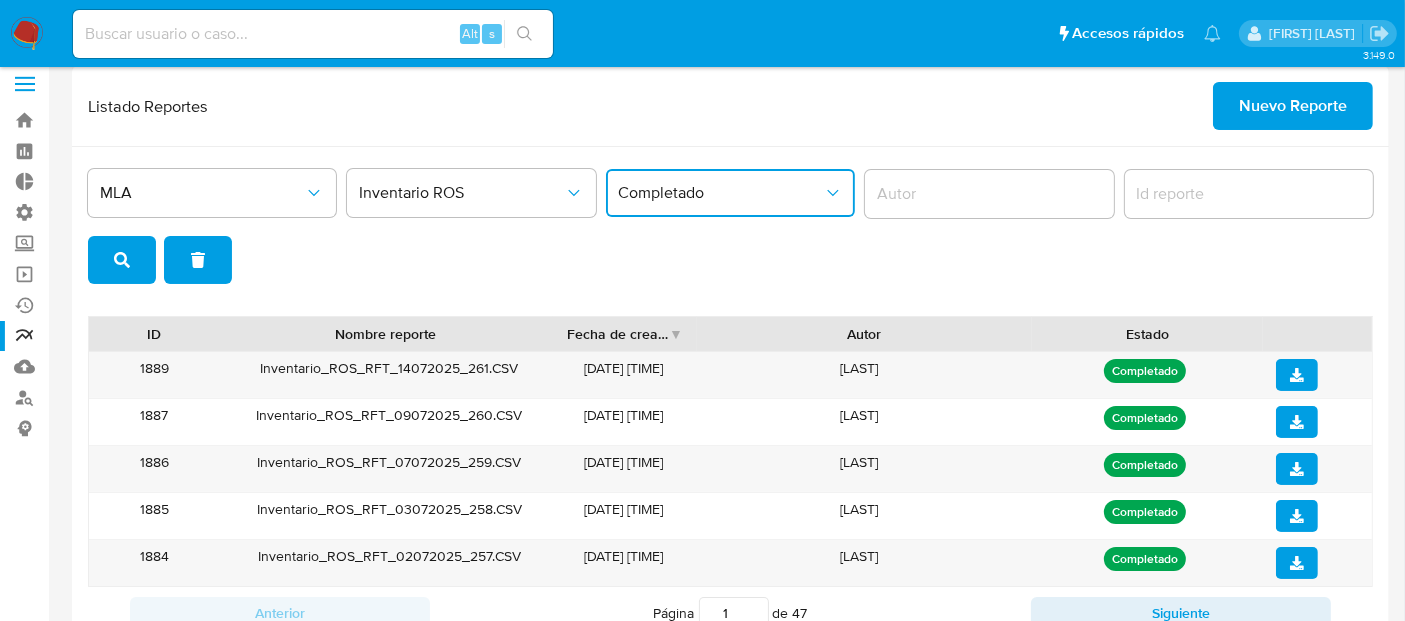 scroll, scrollTop: 73, scrollLeft: 0, axis: vertical 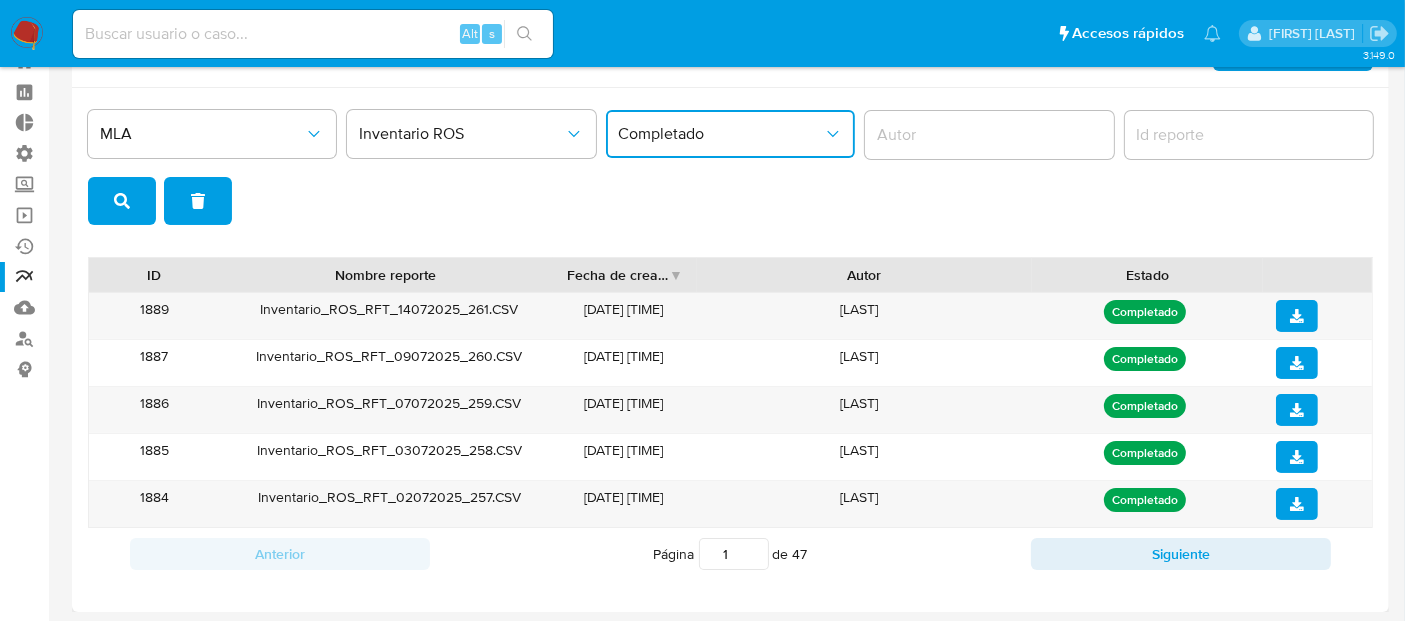 click on "ID" at bounding box center (154, 275) 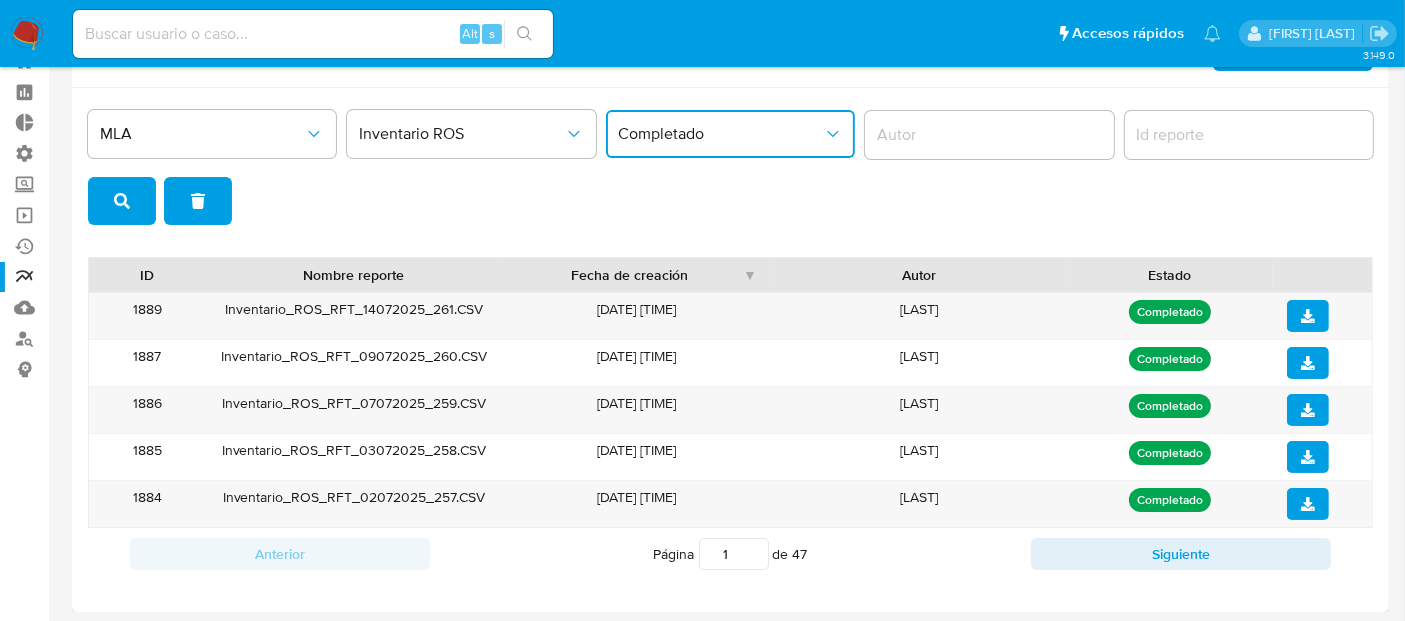 drag, startPoint x: 694, startPoint y: 268, endPoint x: 819, endPoint y: 272, distance: 125.06398 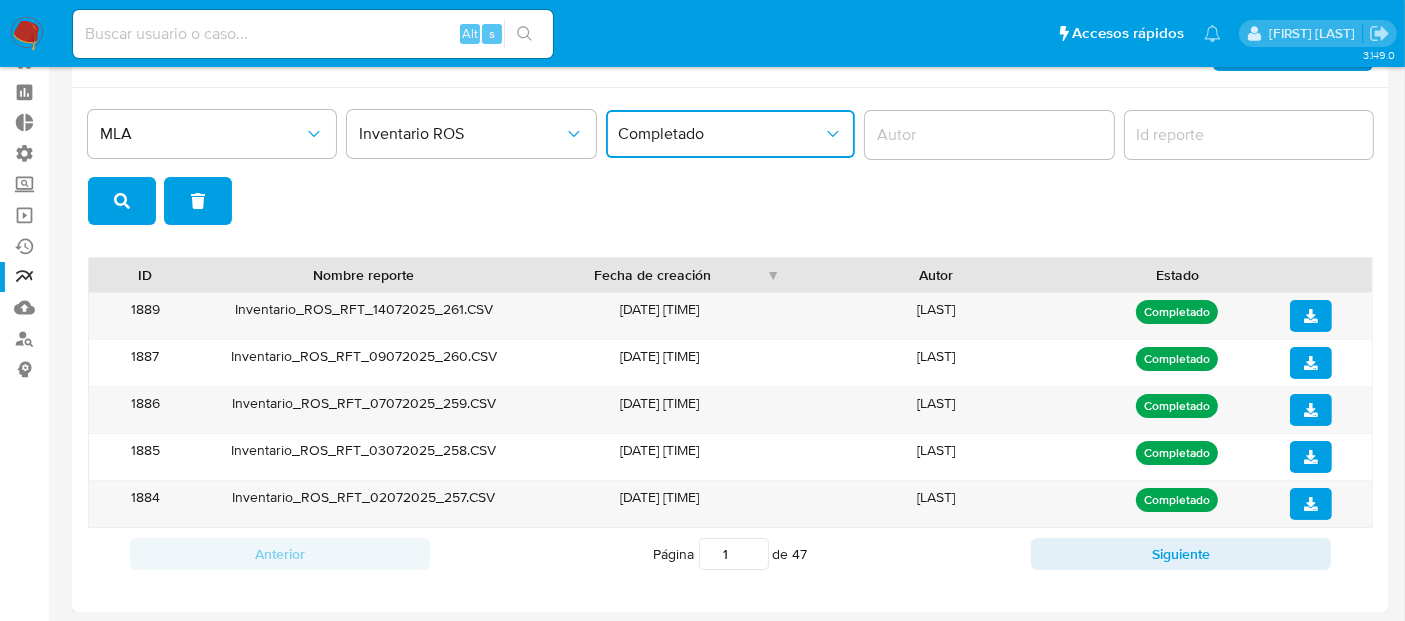 drag, startPoint x: 490, startPoint y: 272, endPoint x: 517, endPoint y: 277, distance: 27.45906 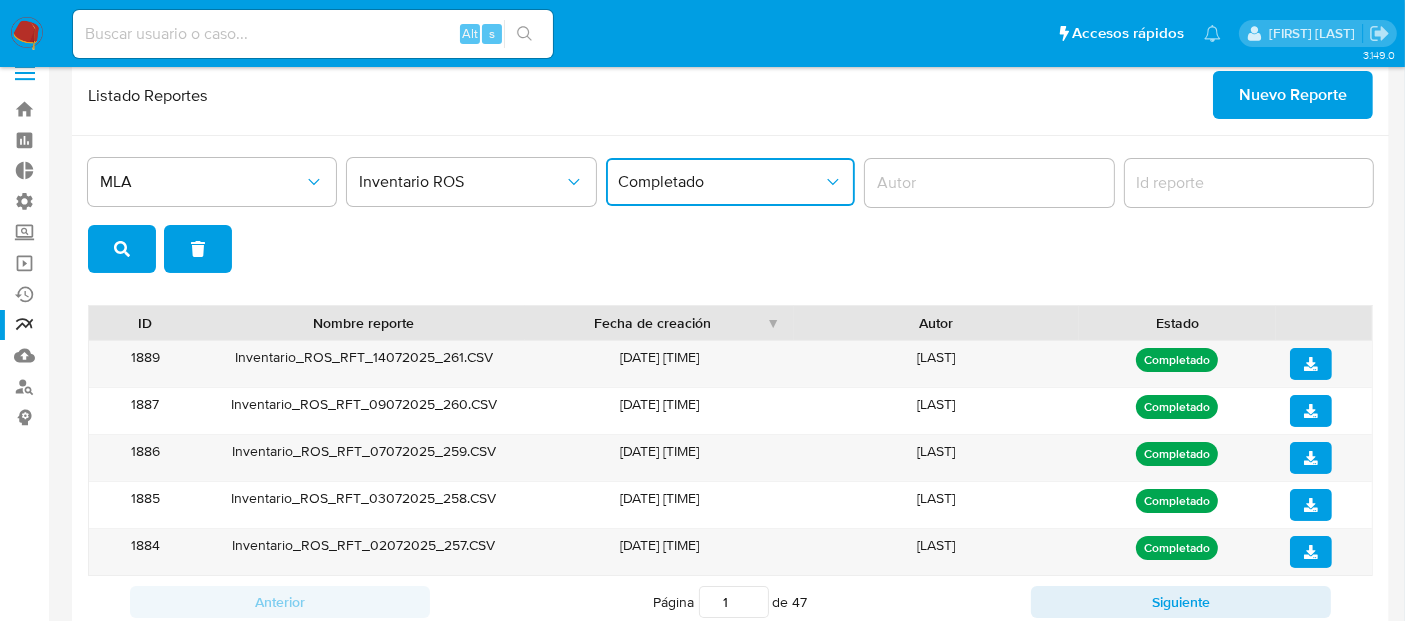 scroll, scrollTop: 0, scrollLeft: 0, axis: both 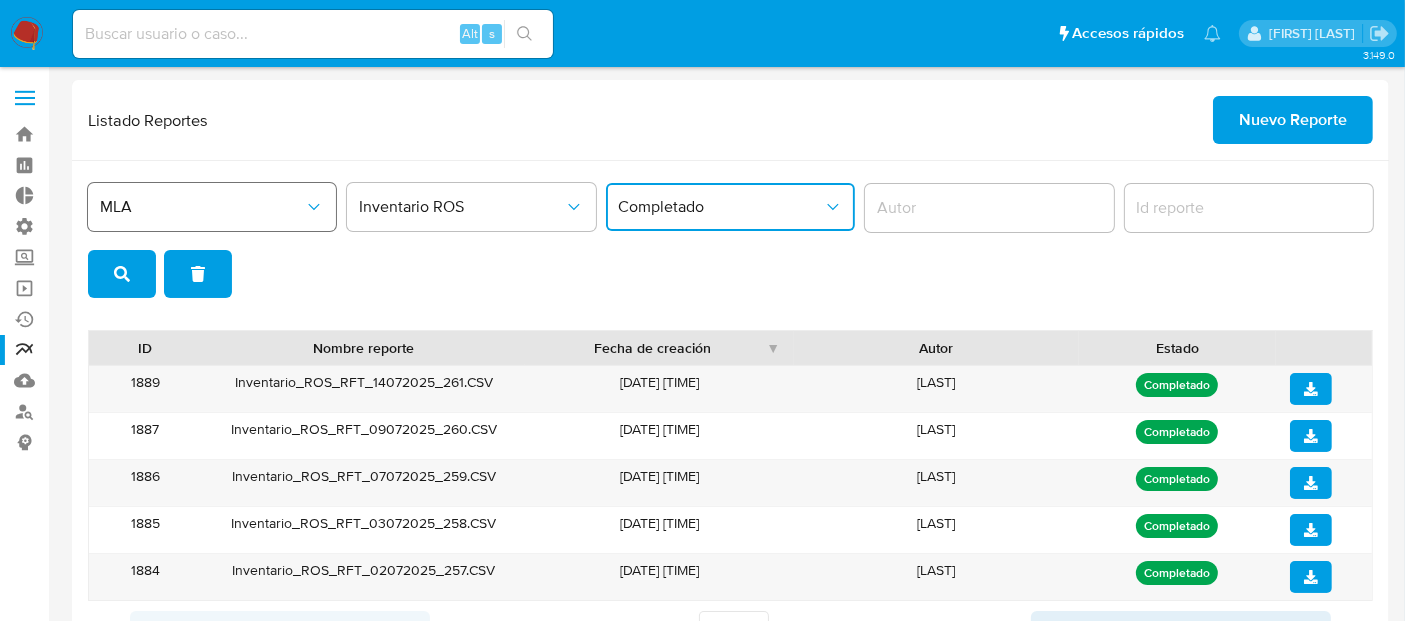 click on "MLA" at bounding box center [202, 207] 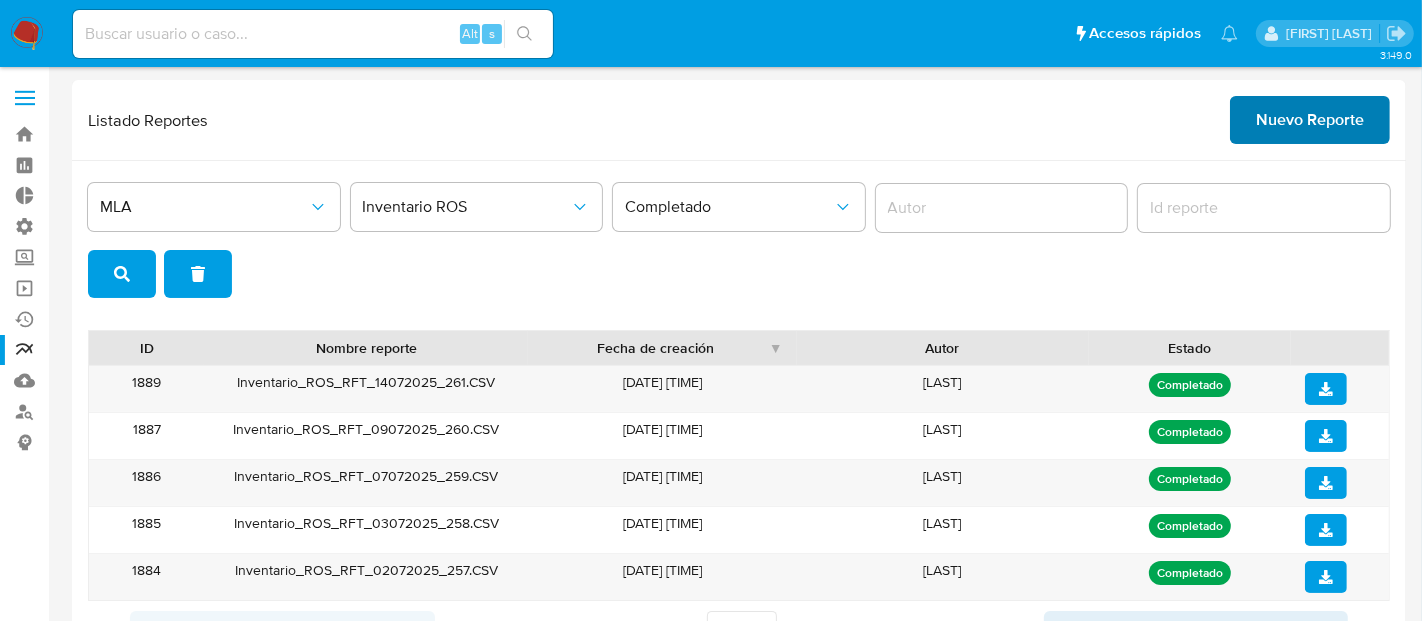 click on "Nuevo Reporte" at bounding box center [1310, 120] 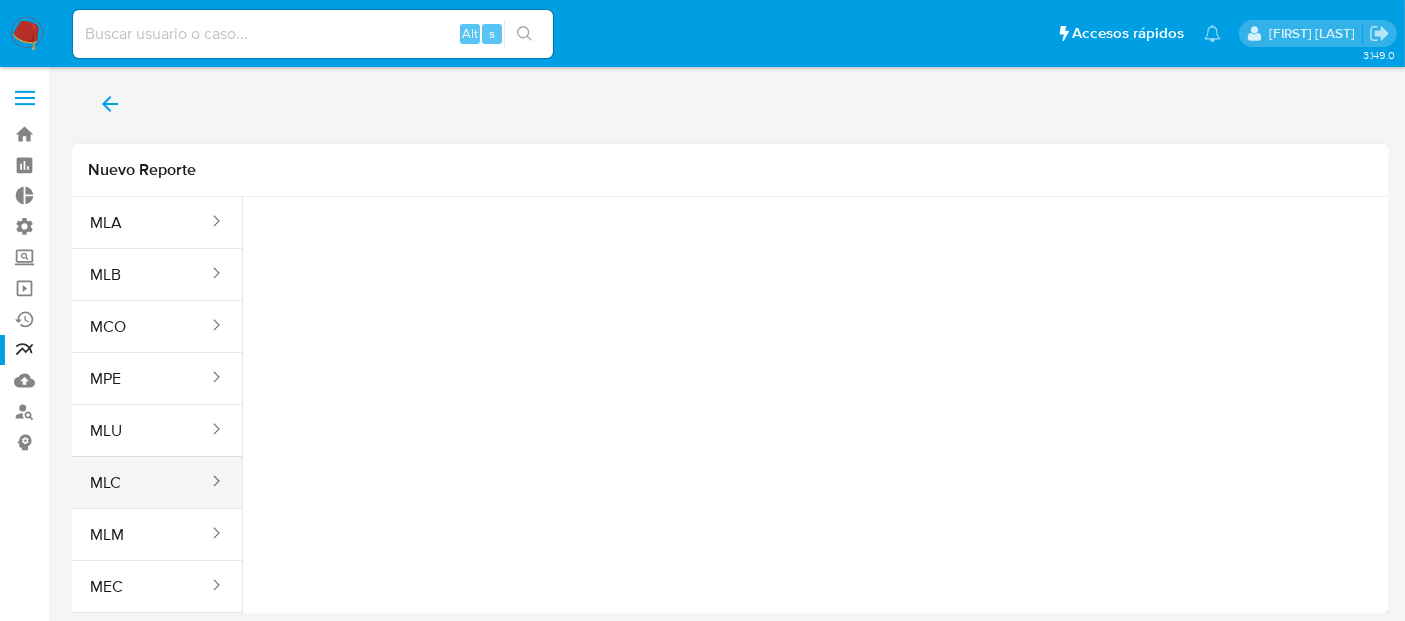 scroll, scrollTop: 2, scrollLeft: 0, axis: vertical 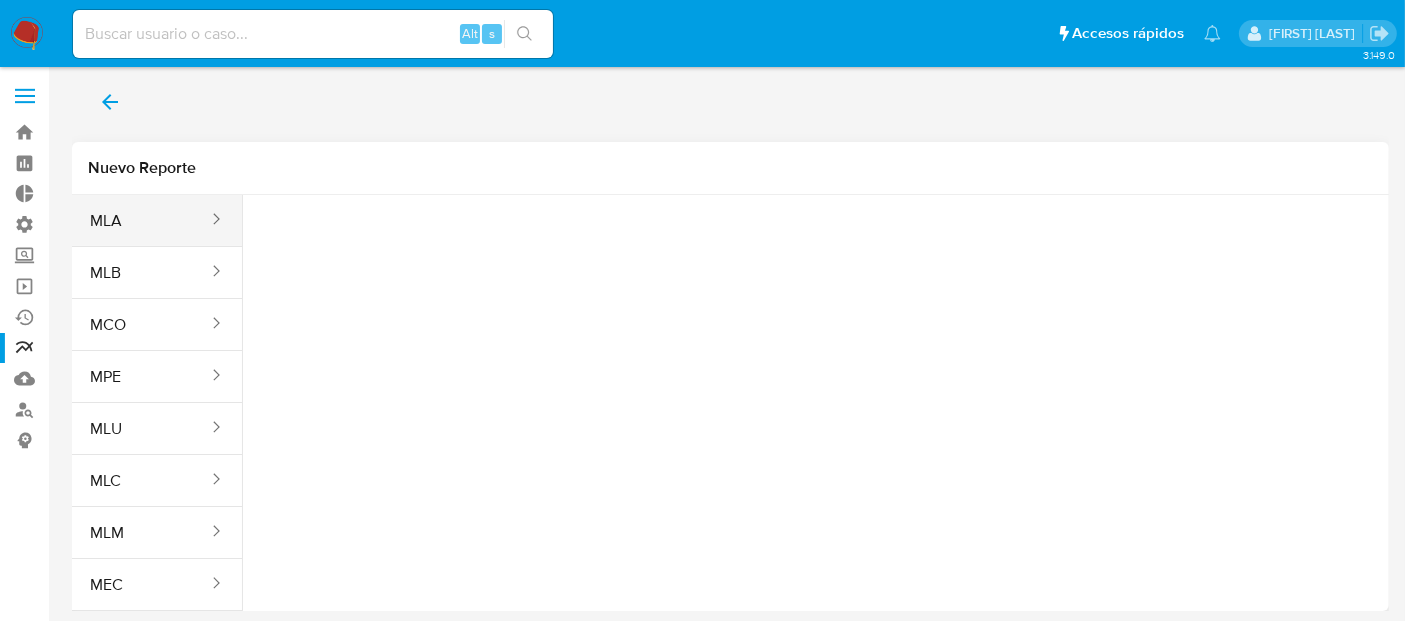 drag, startPoint x: 178, startPoint y: 218, endPoint x: 196, endPoint y: 218, distance: 18 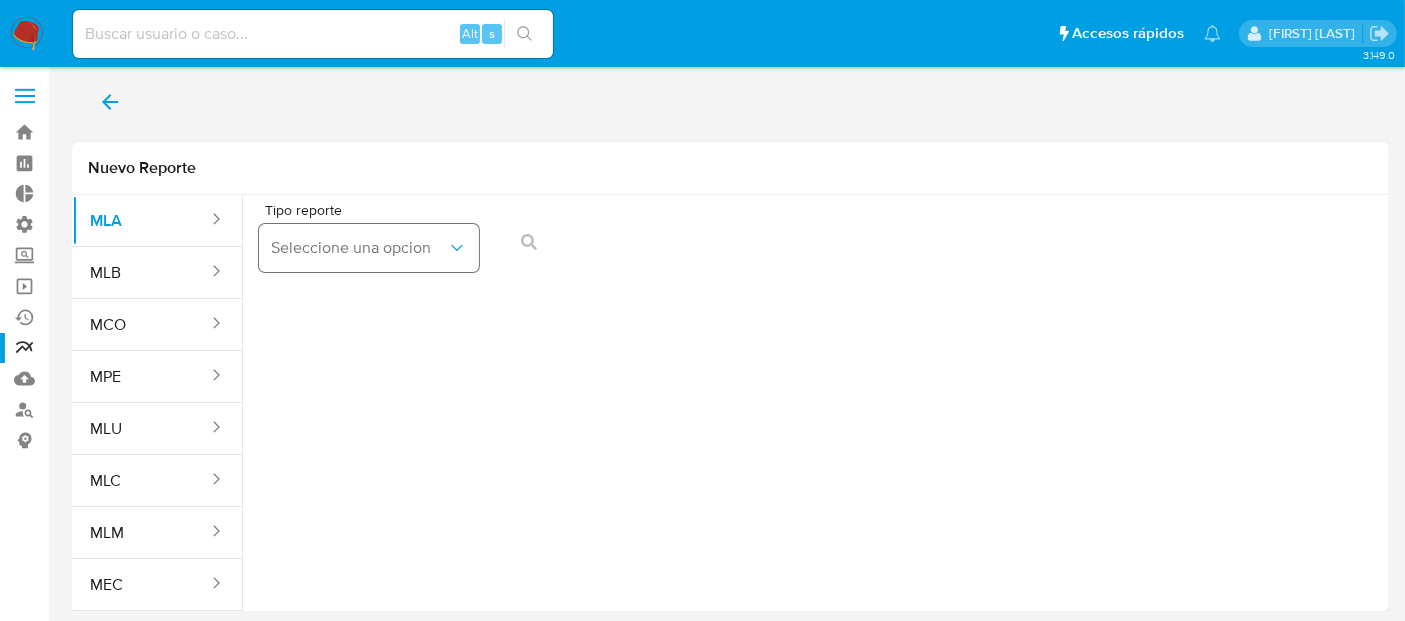 click on "Seleccione una opcion" at bounding box center (369, 248) 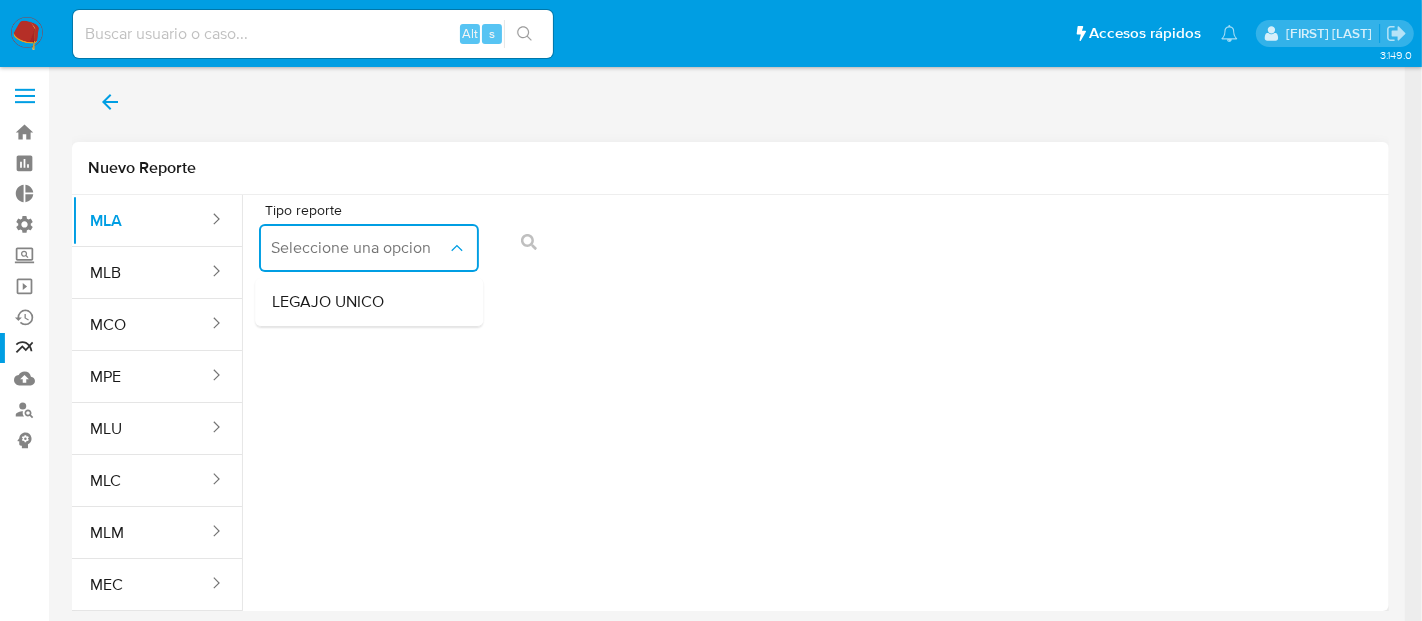click on "LEGAJO UNICO" at bounding box center [364, 302] 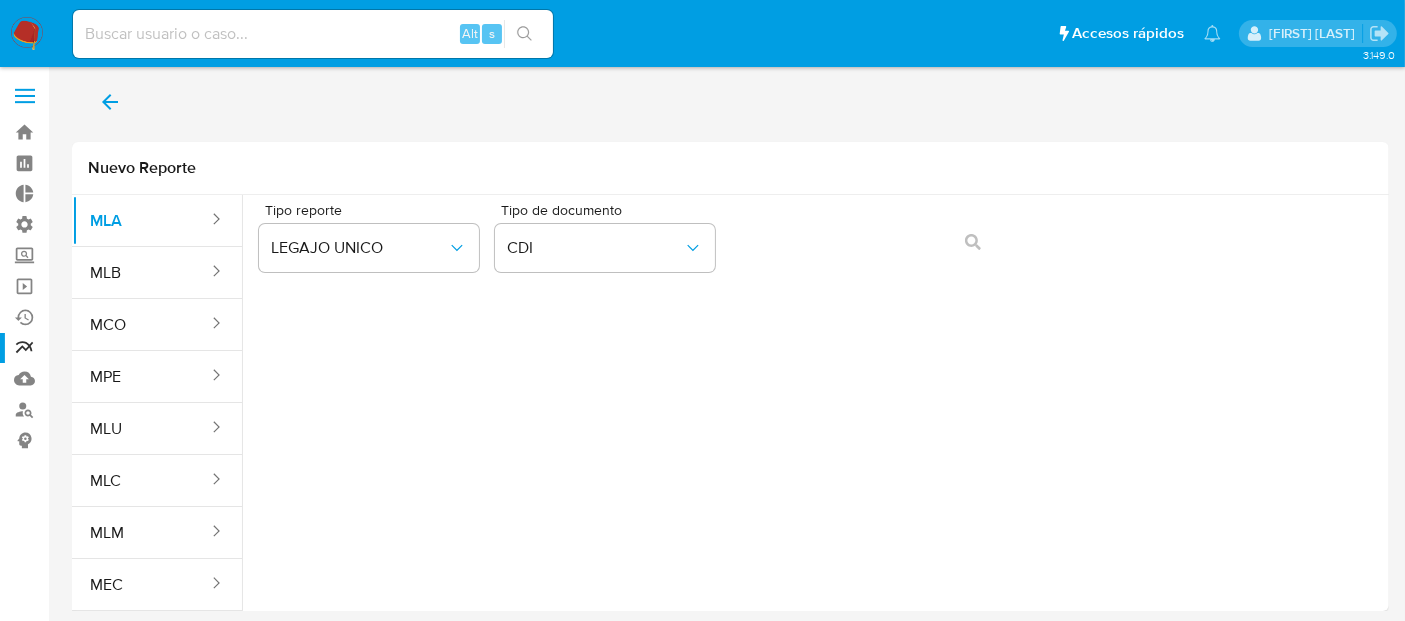 drag, startPoint x: 494, startPoint y: 164, endPoint x: 317, endPoint y: 121, distance: 182.14828 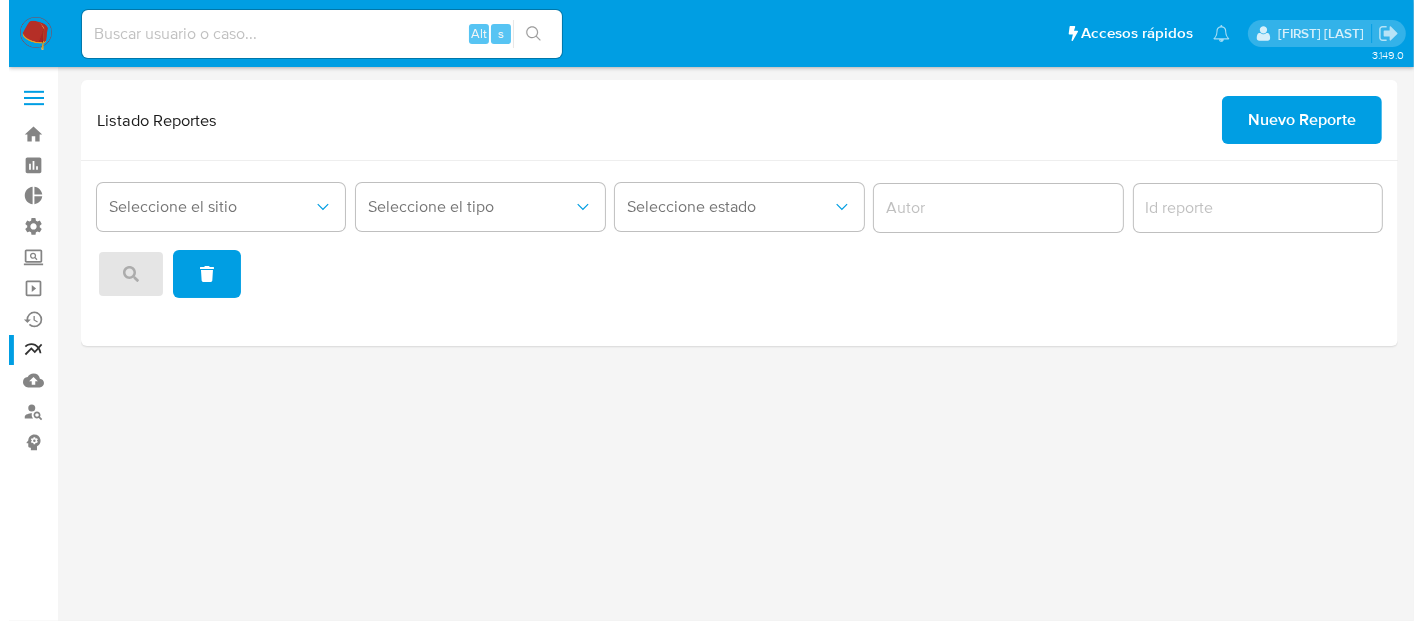 scroll, scrollTop: 0, scrollLeft: 0, axis: both 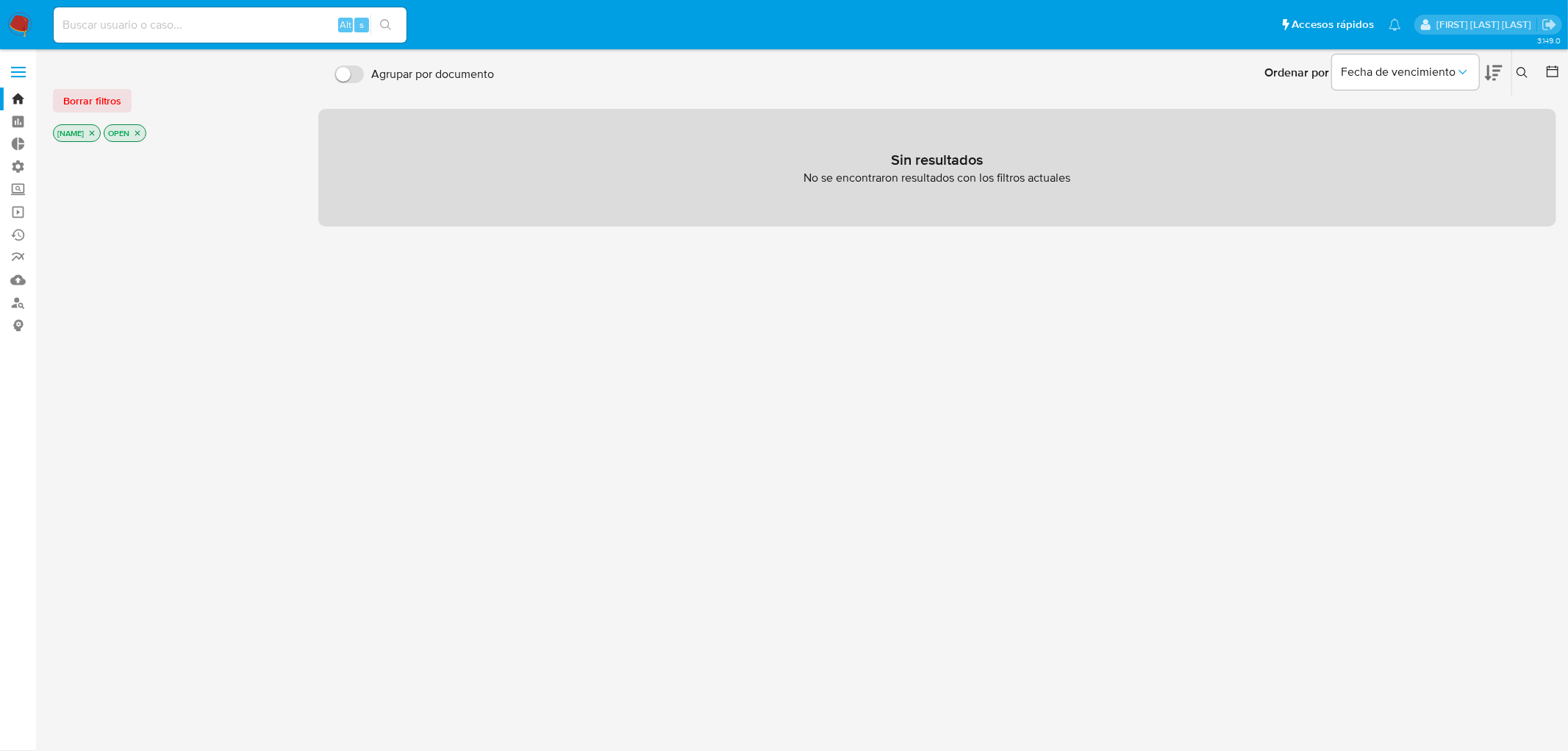 click at bounding box center (18, 72) 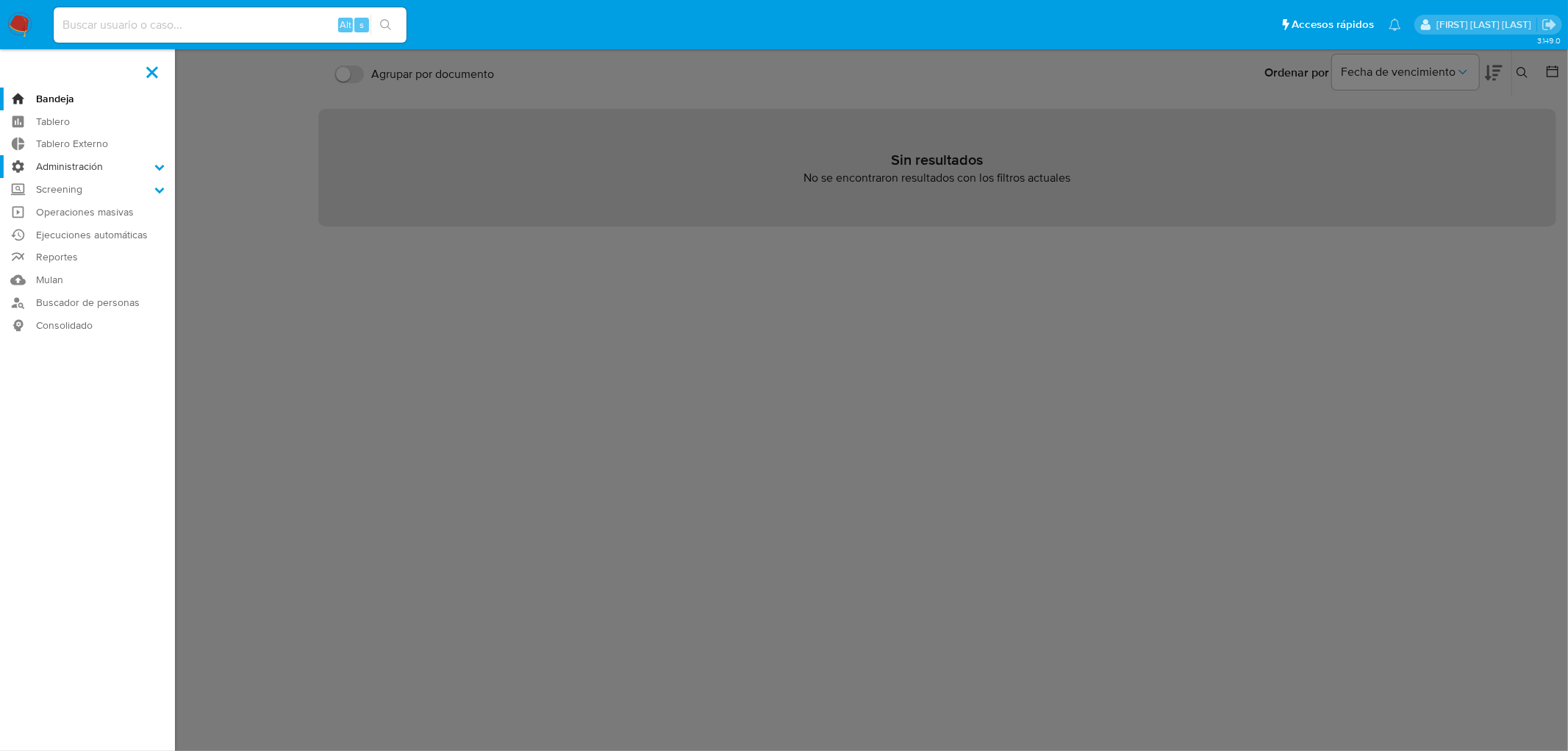 click on "Administración" at bounding box center [87, 166] 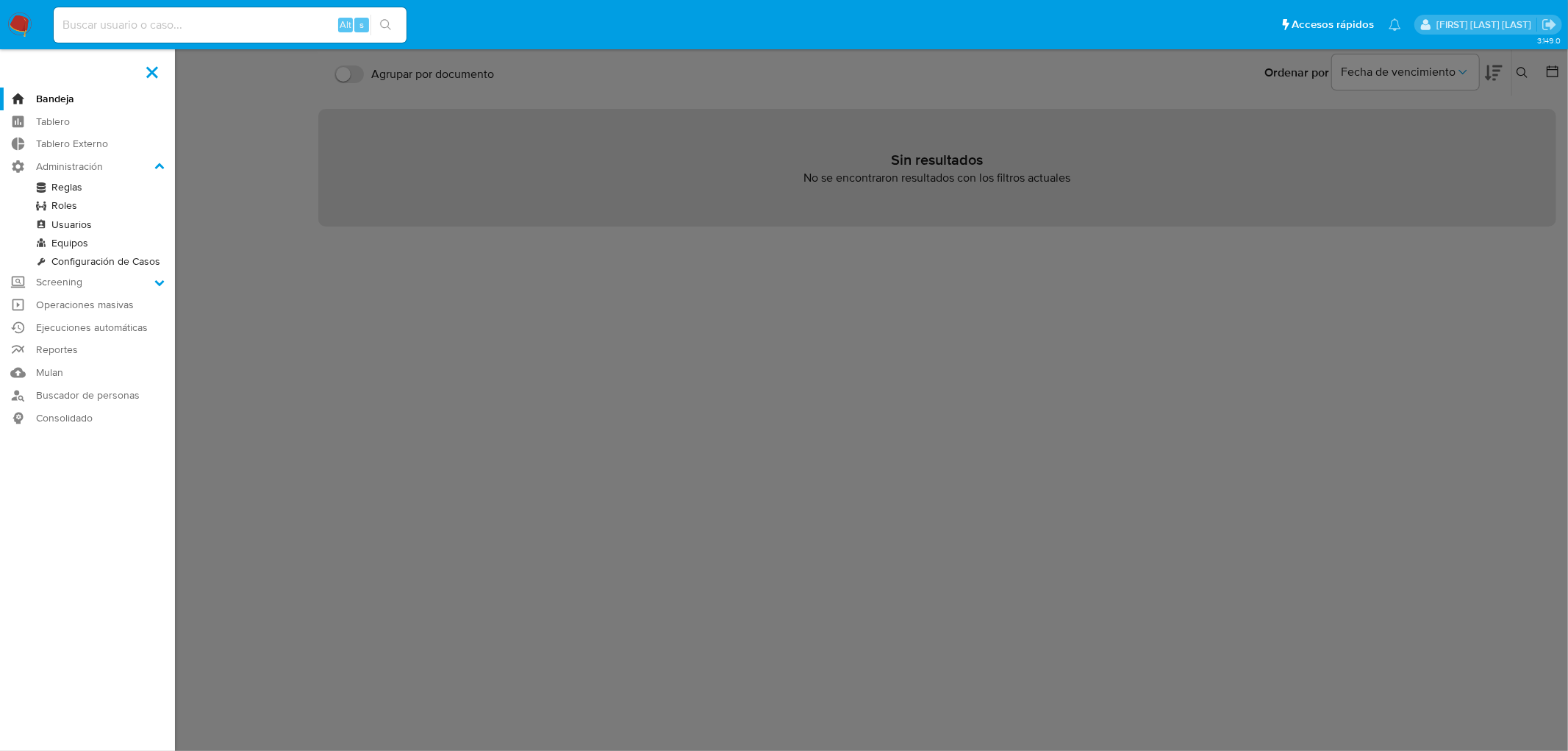 click on "Usuarios" at bounding box center (87, 224) 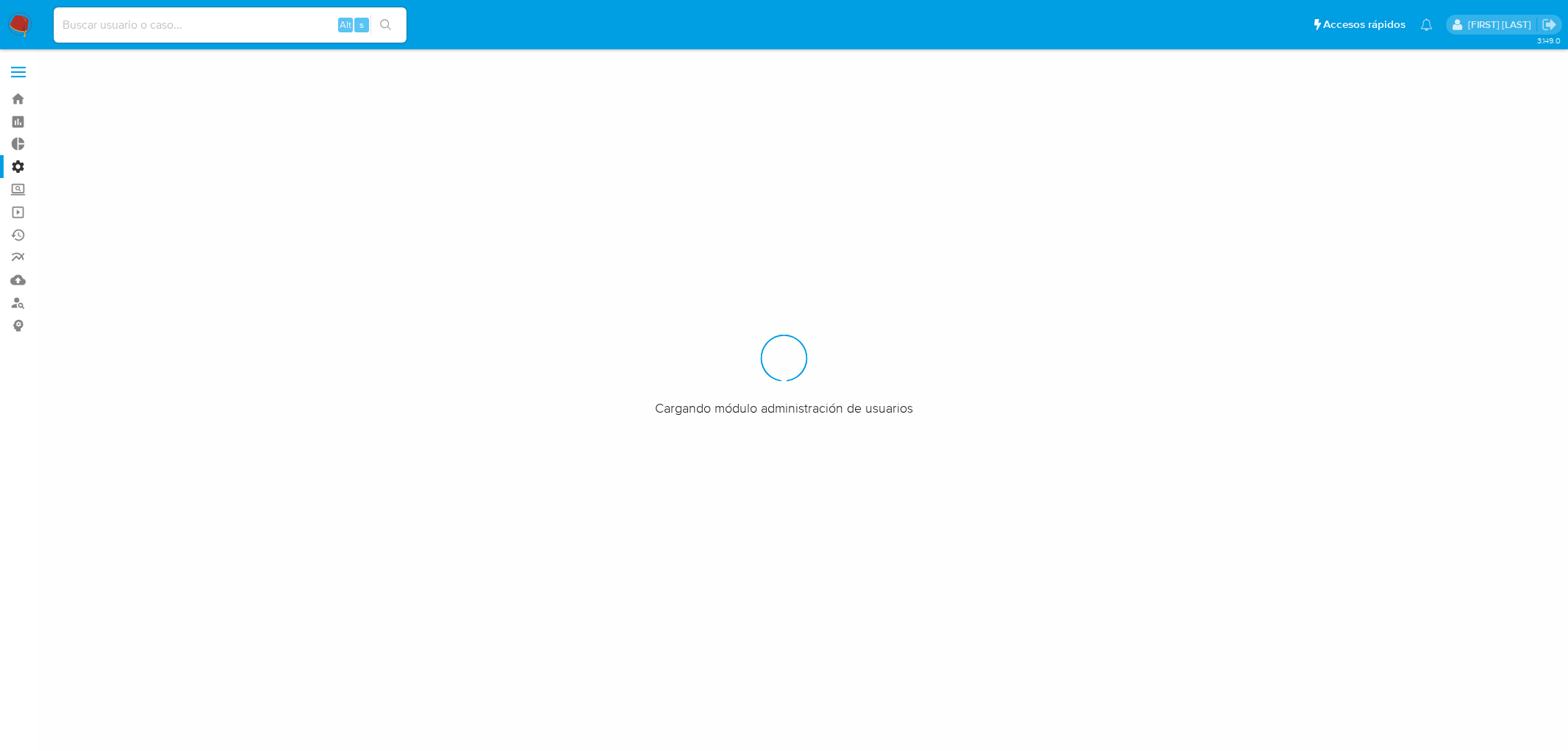 scroll, scrollTop: 0, scrollLeft: 0, axis: both 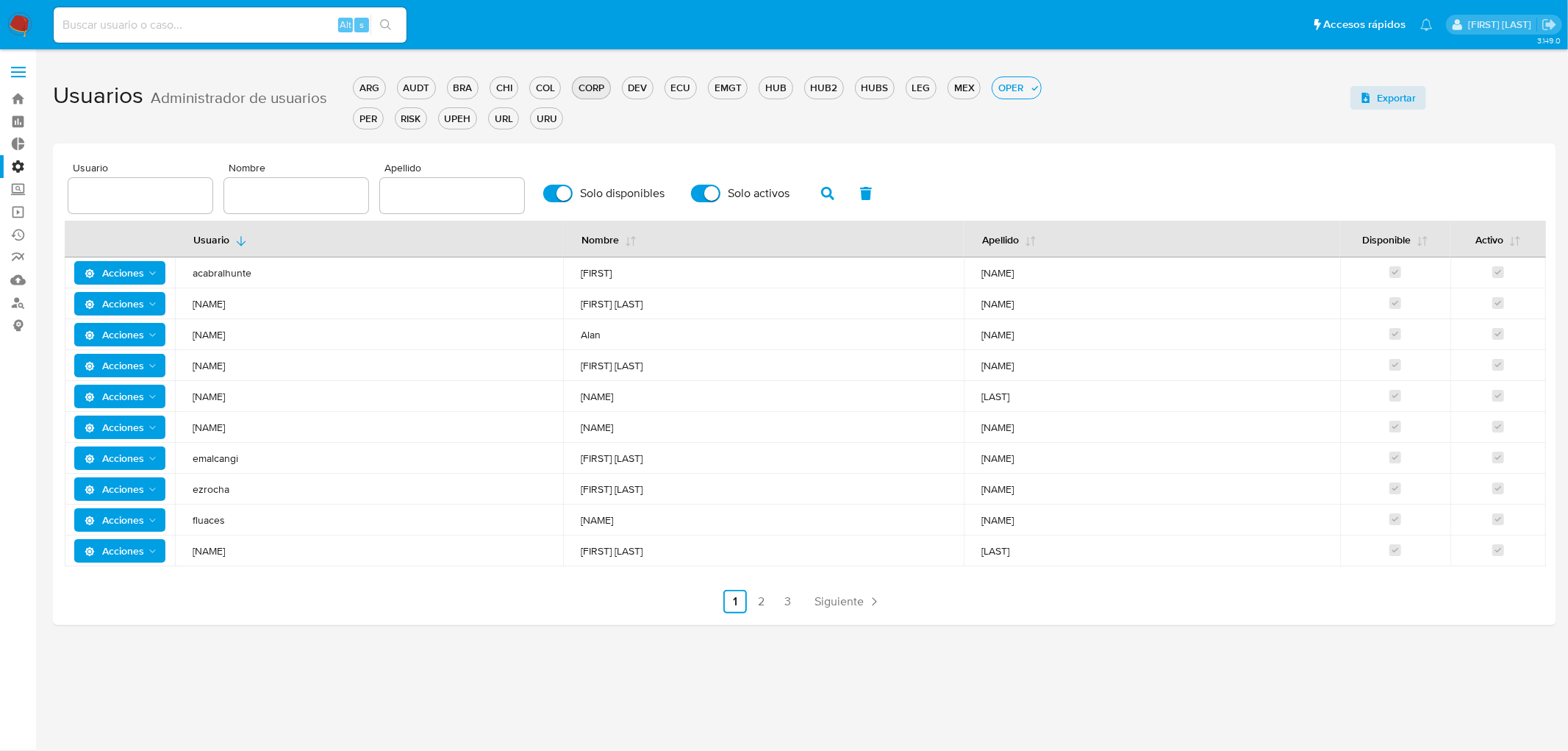 click on "CORP" at bounding box center [591, 88] 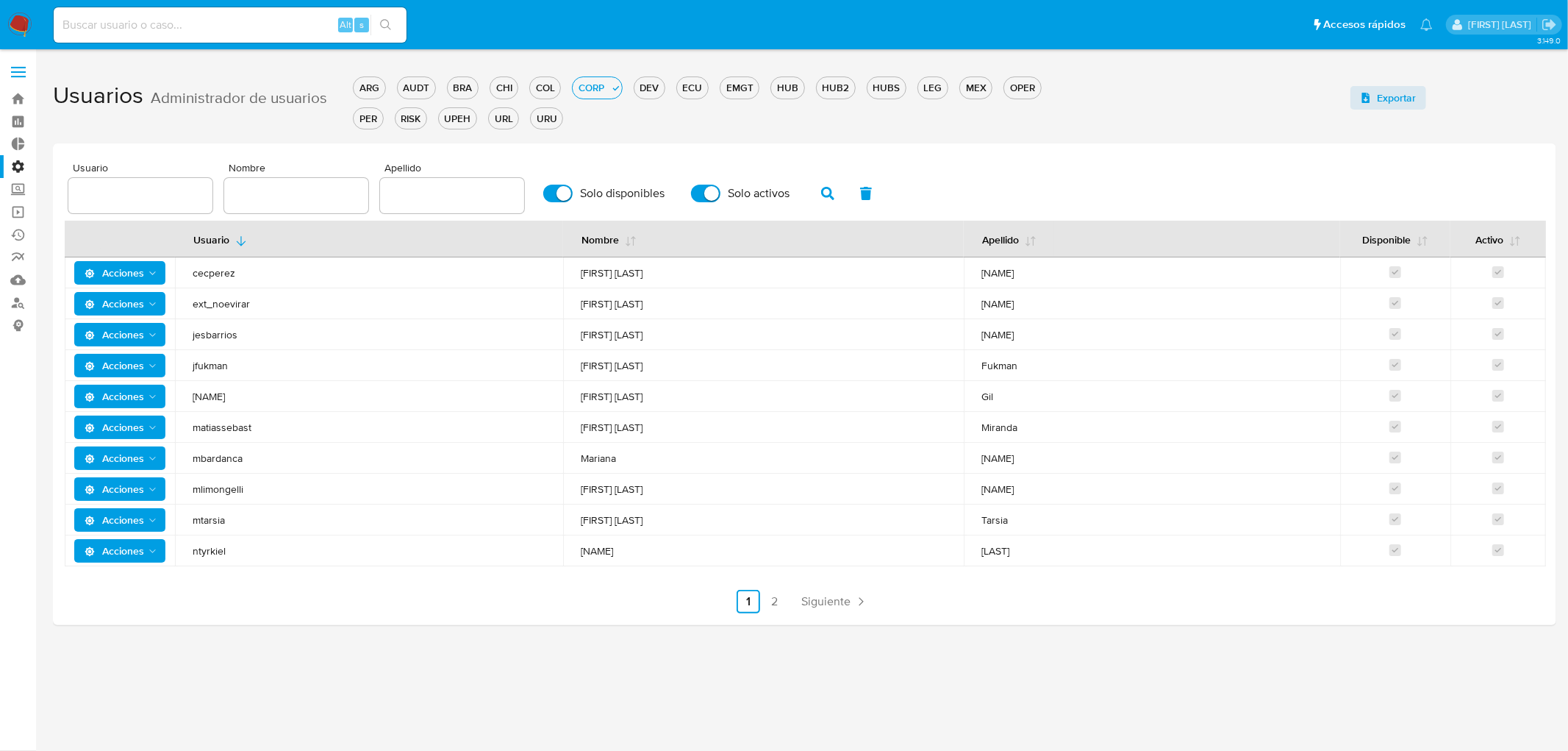 click at bounding box center [296, 196] 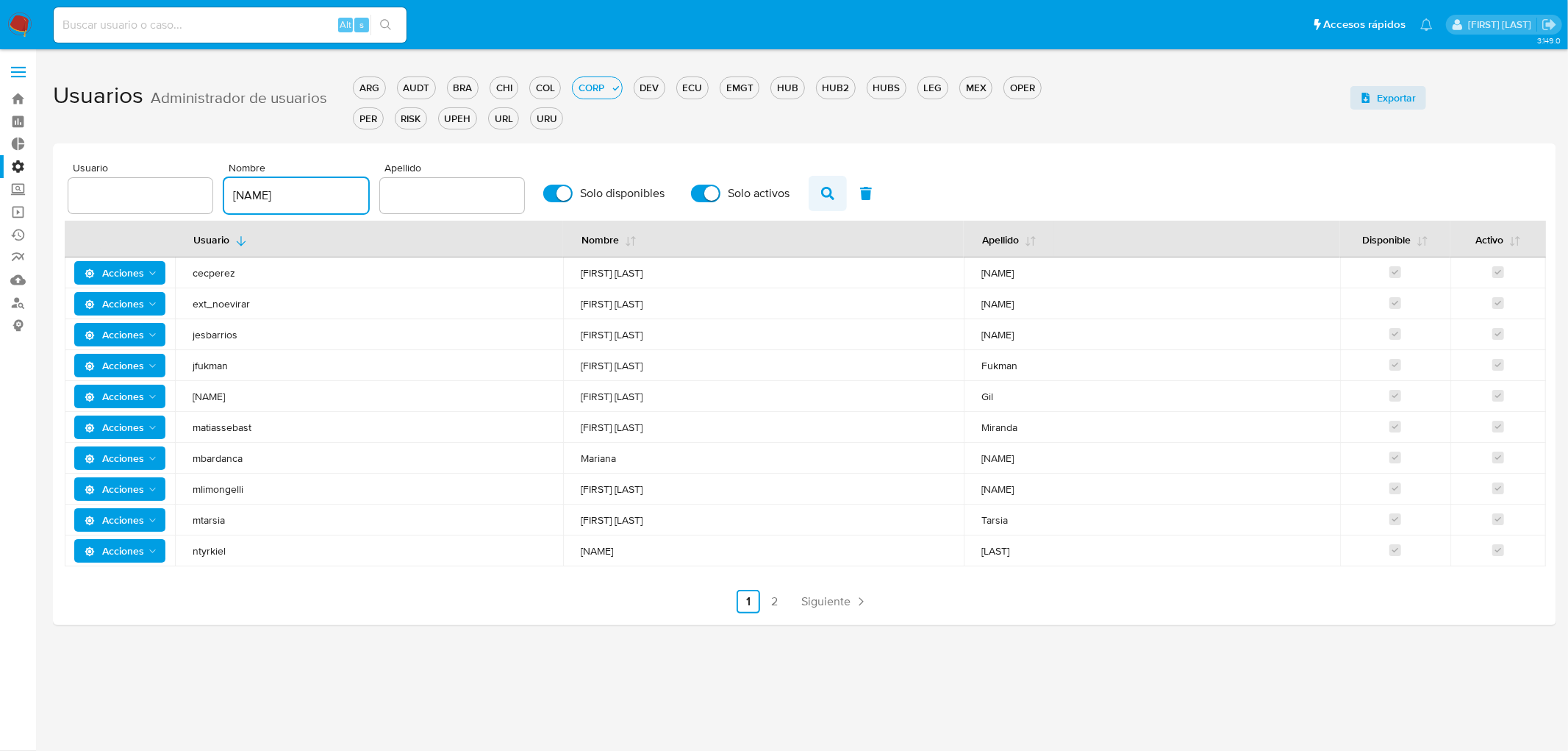 type on "[FIRST]" 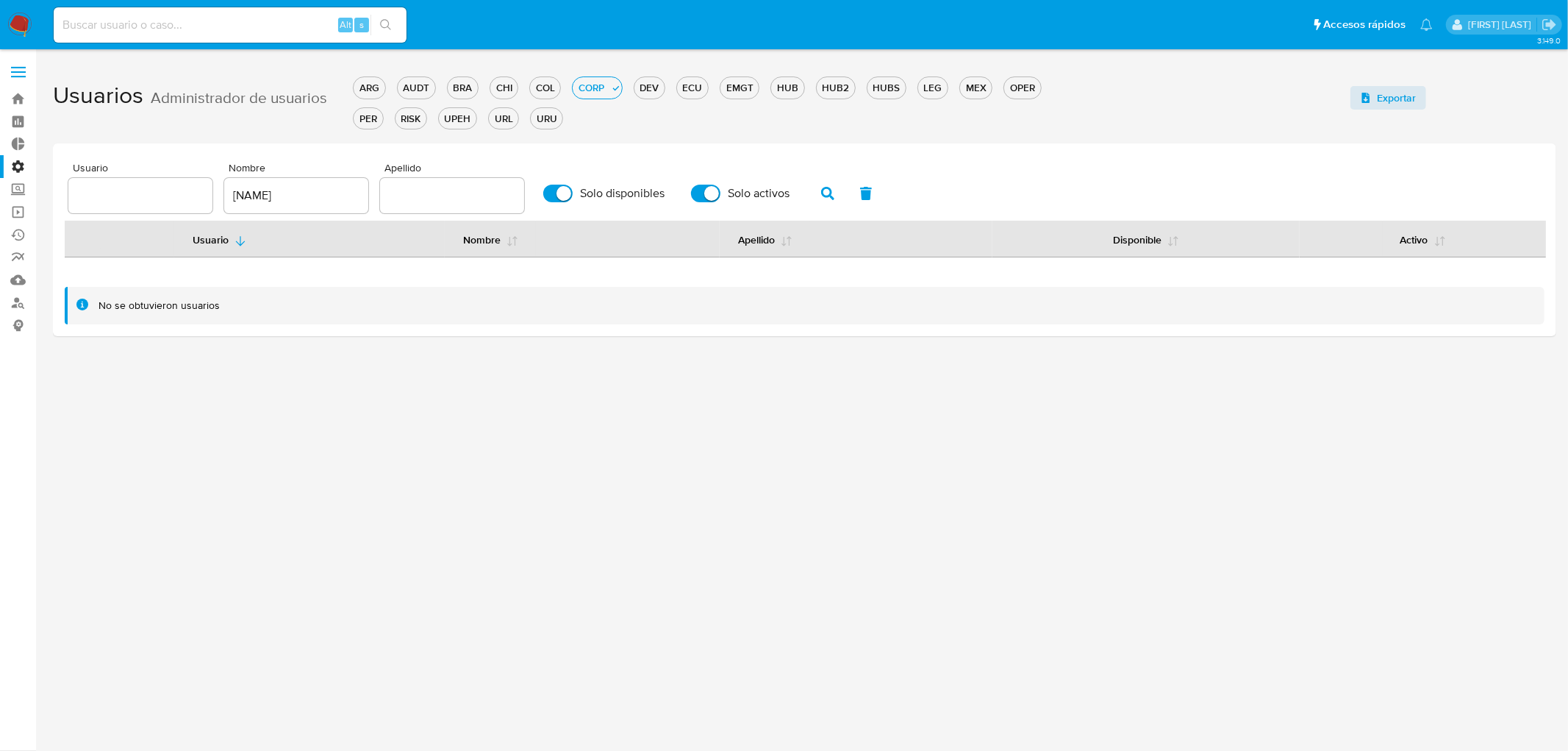 click on "Solo disponibles" at bounding box center [558, 193] 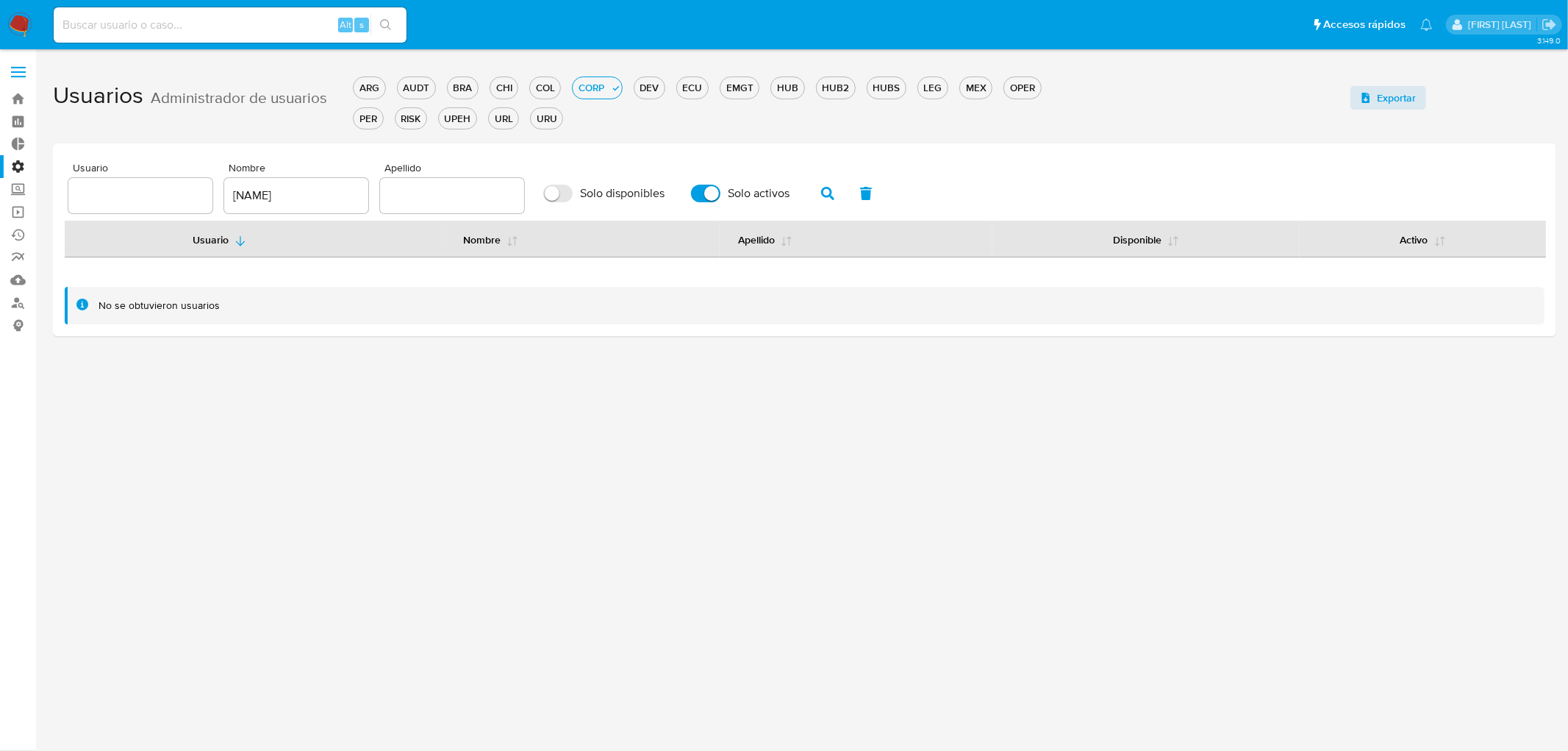 click on "Solo activos" at bounding box center (706, 193) 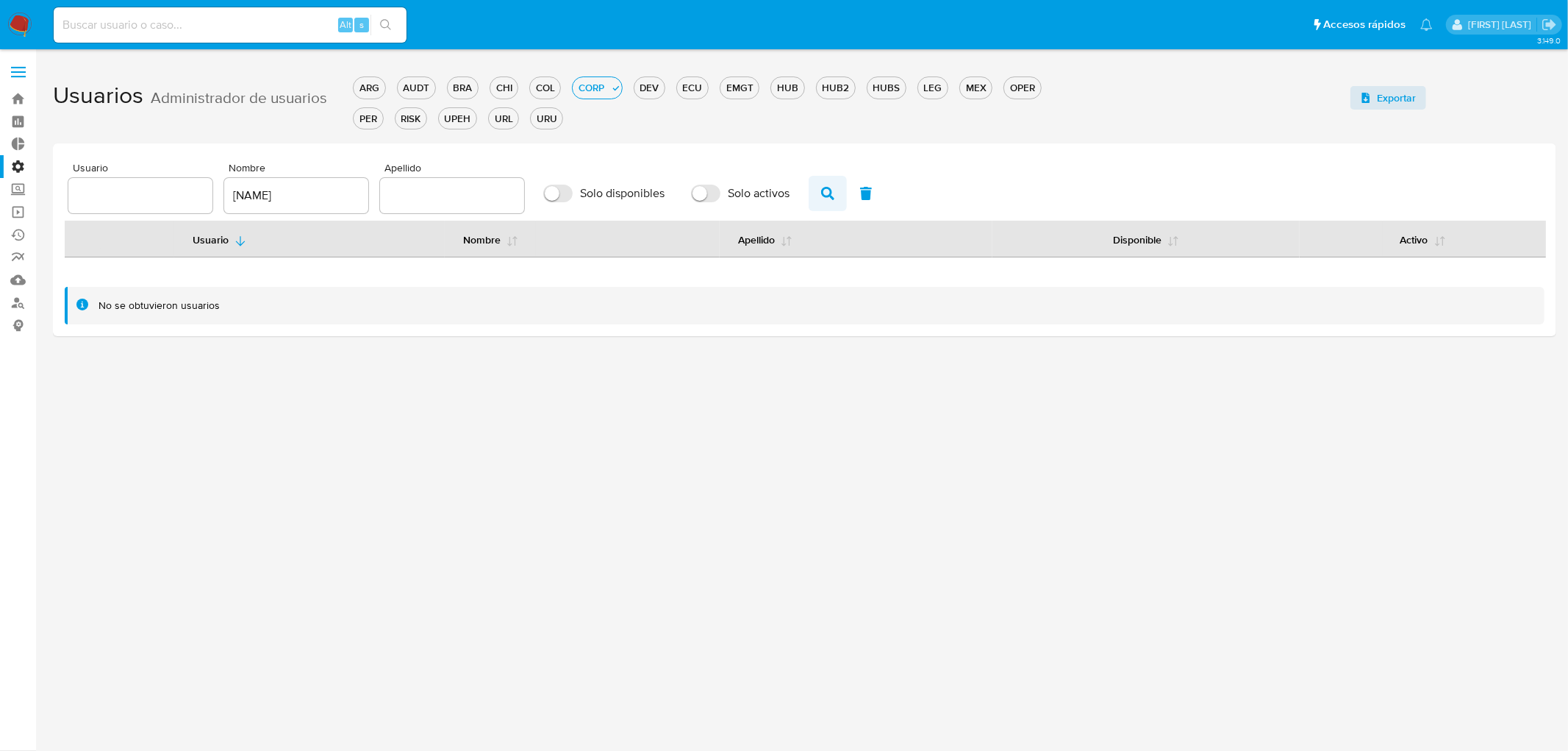 click at bounding box center [828, 193] 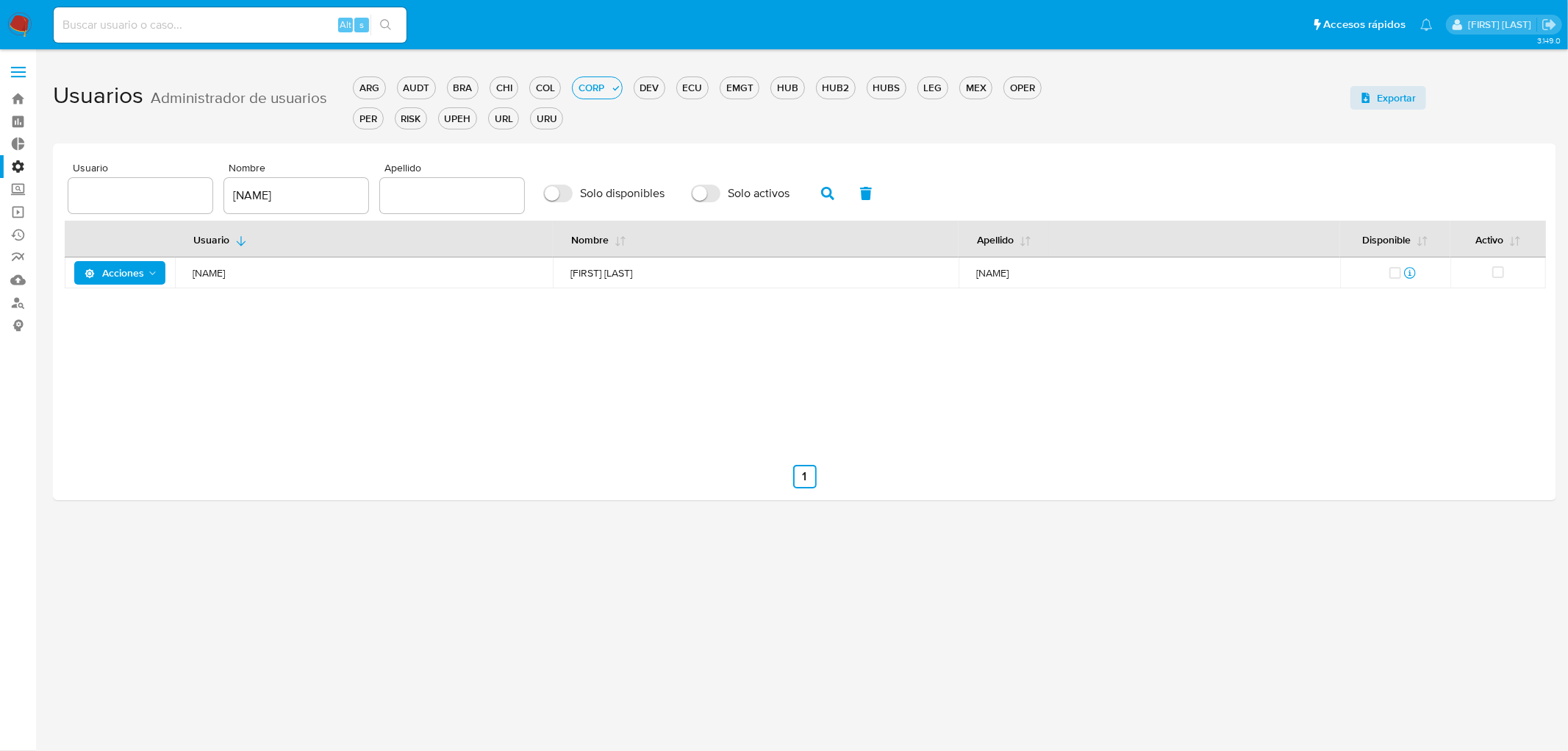 click on "Acciones" at bounding box center [120, 273] 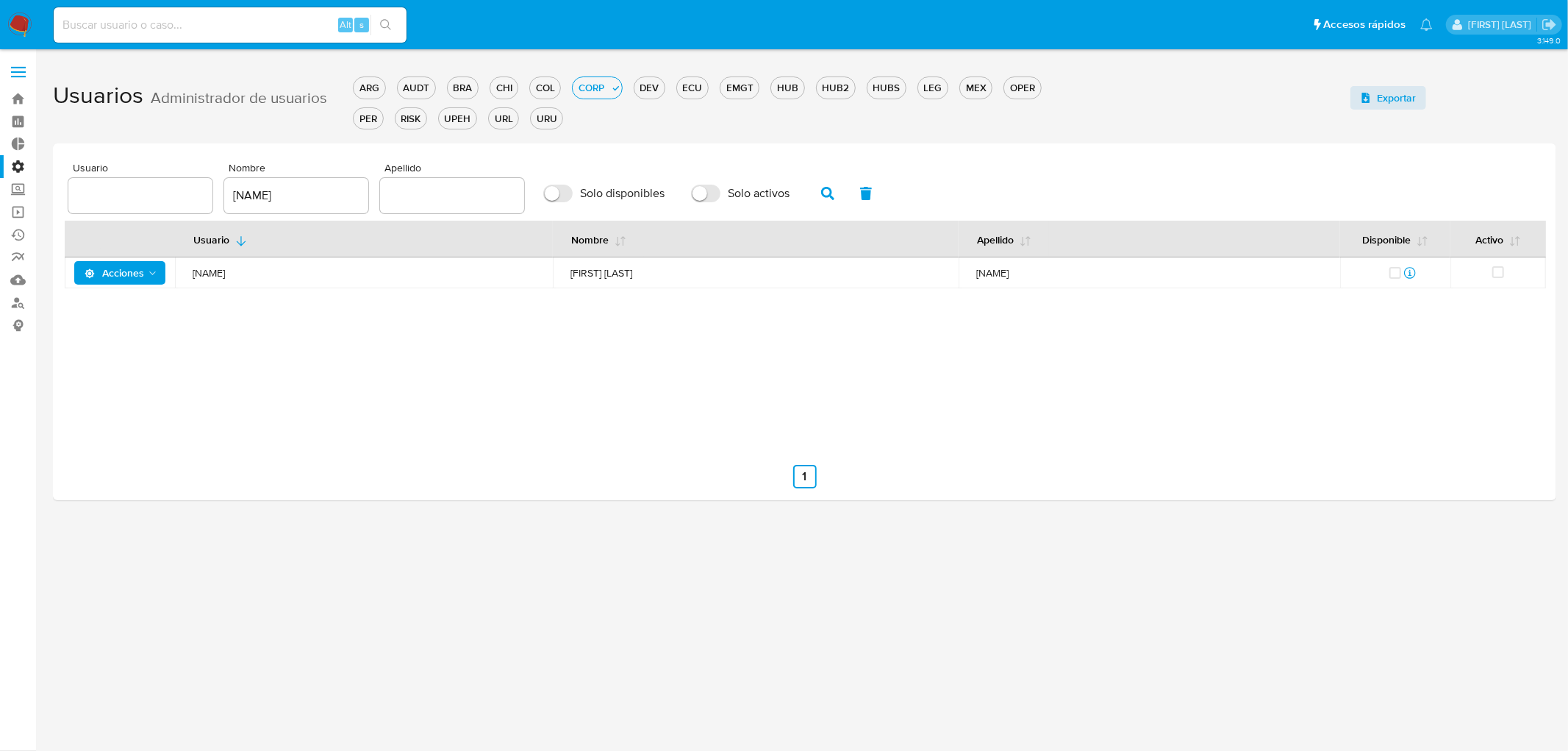 click on "Usuario Nombre Apellido Disponible Activo Acciones jdari Julian Ignacio Dari Ausente indefinidamente" at bounding box center [804, 331] 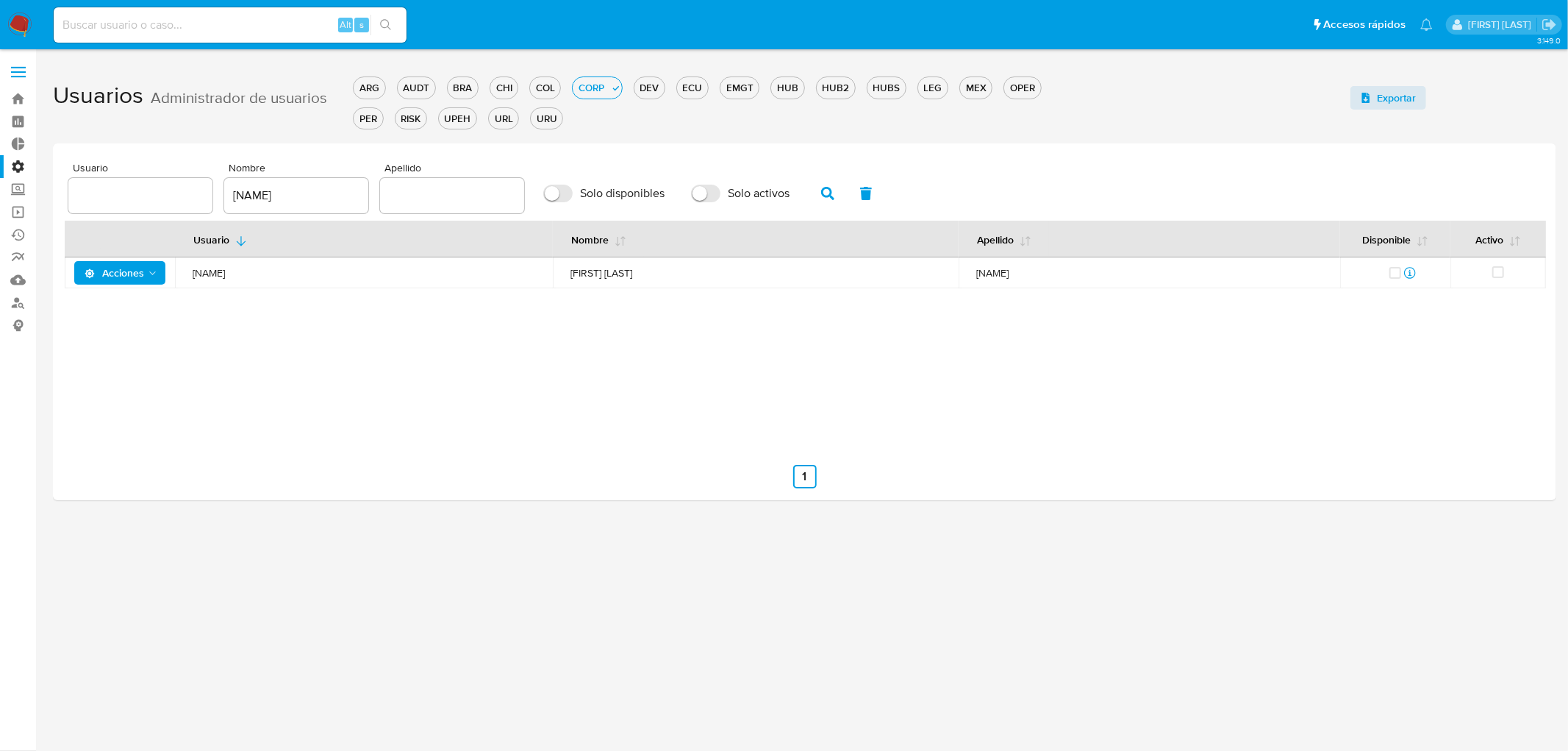 click on "Acciones" at bounding box center [114, 273] 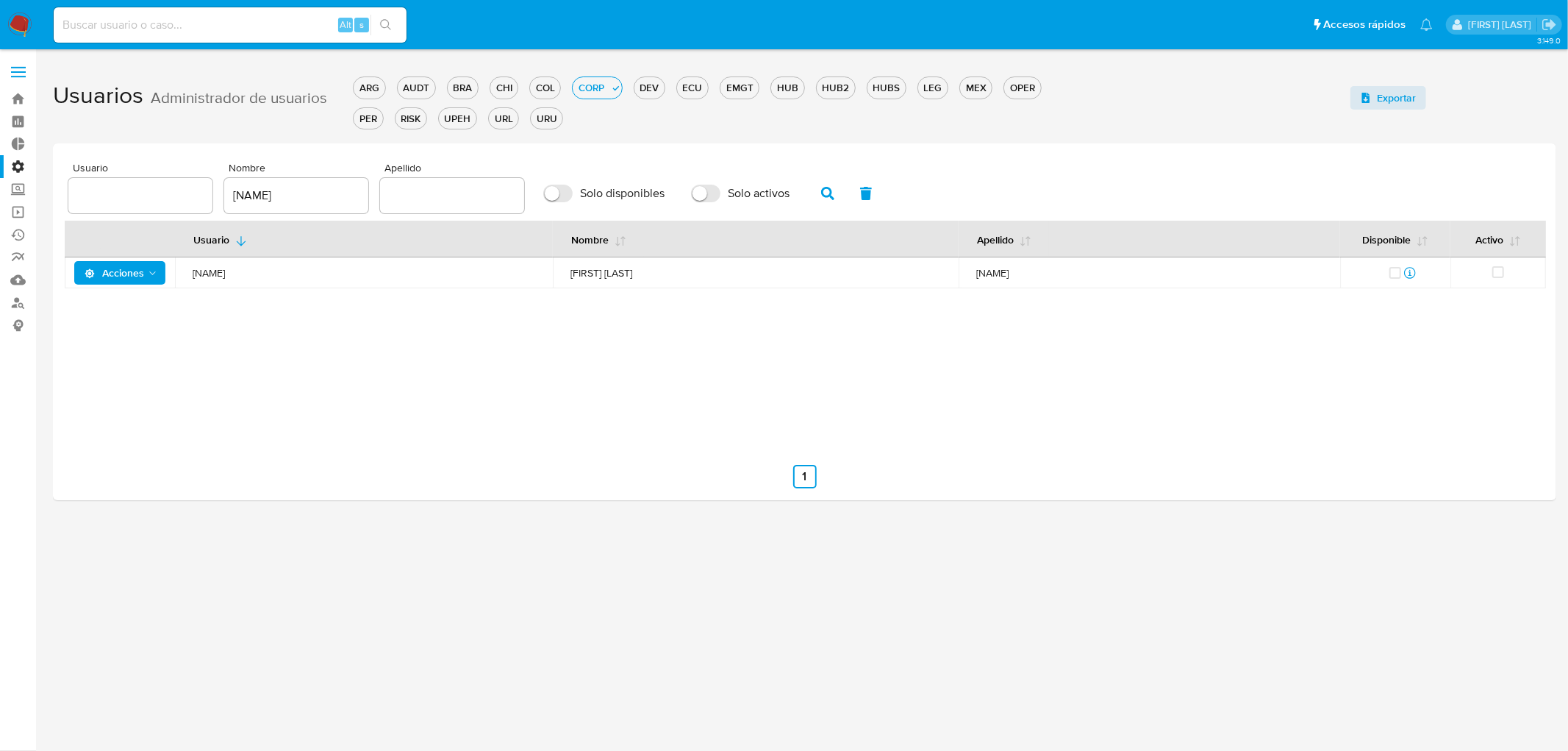 click on "Usuario Nombre Apellido Disponible Activo Acciones jdari Julian Ignacio Dari Ausente indefinidamente" at bounding box center (804, 331) 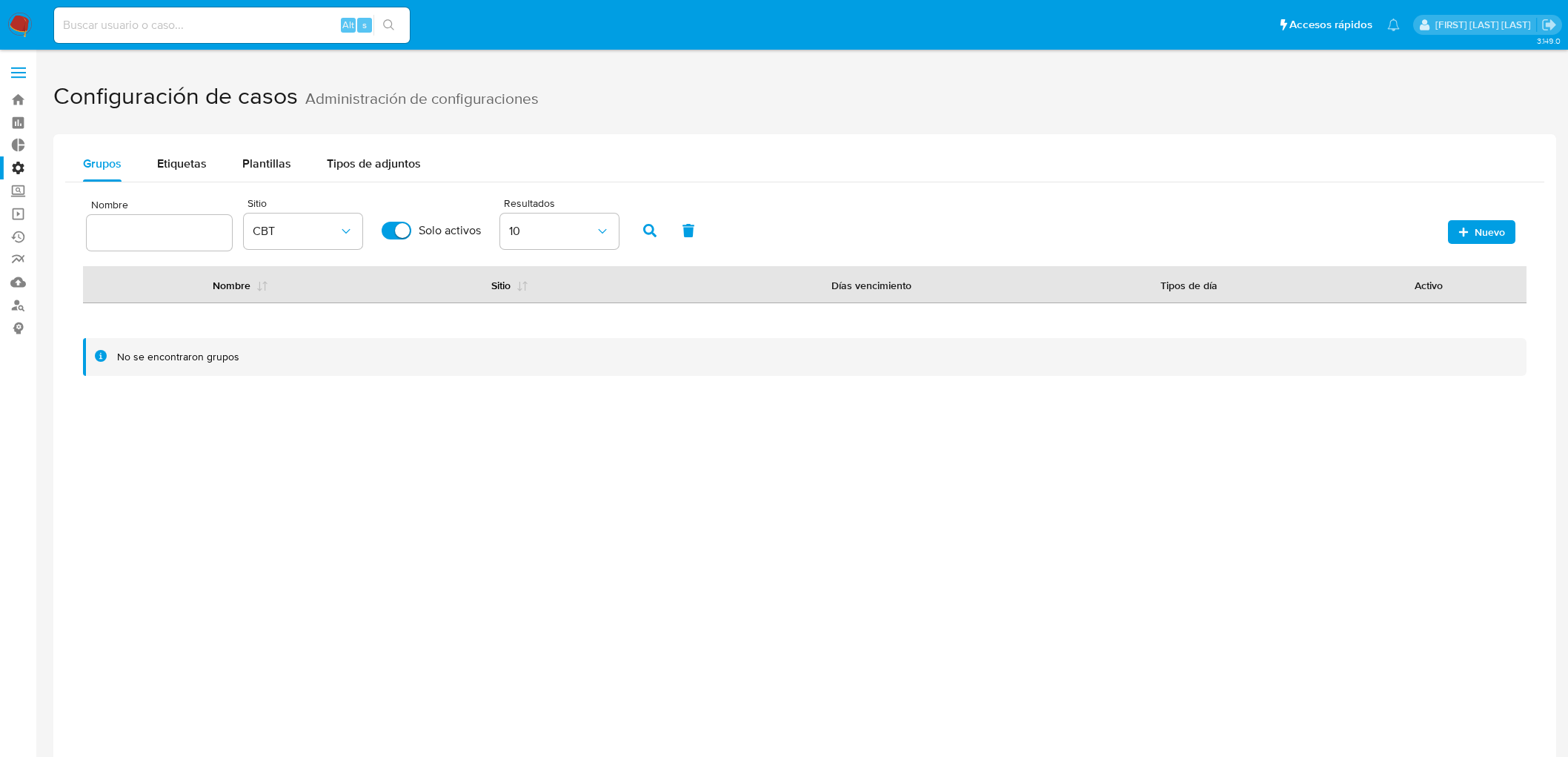 scroll, scrollTop: 0, scrollLeft: 0, axis: both 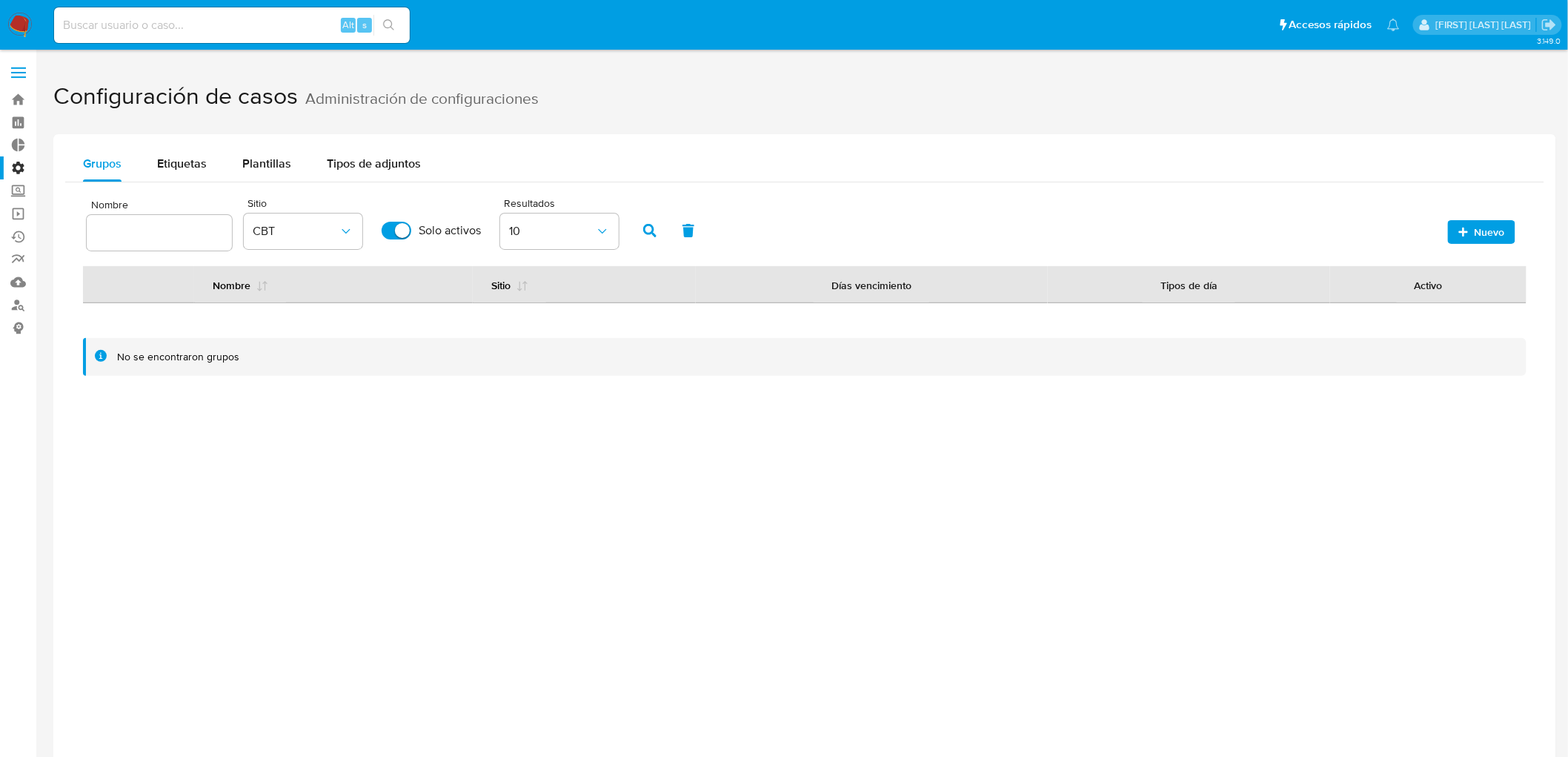 click at bounding box center [19, 73] 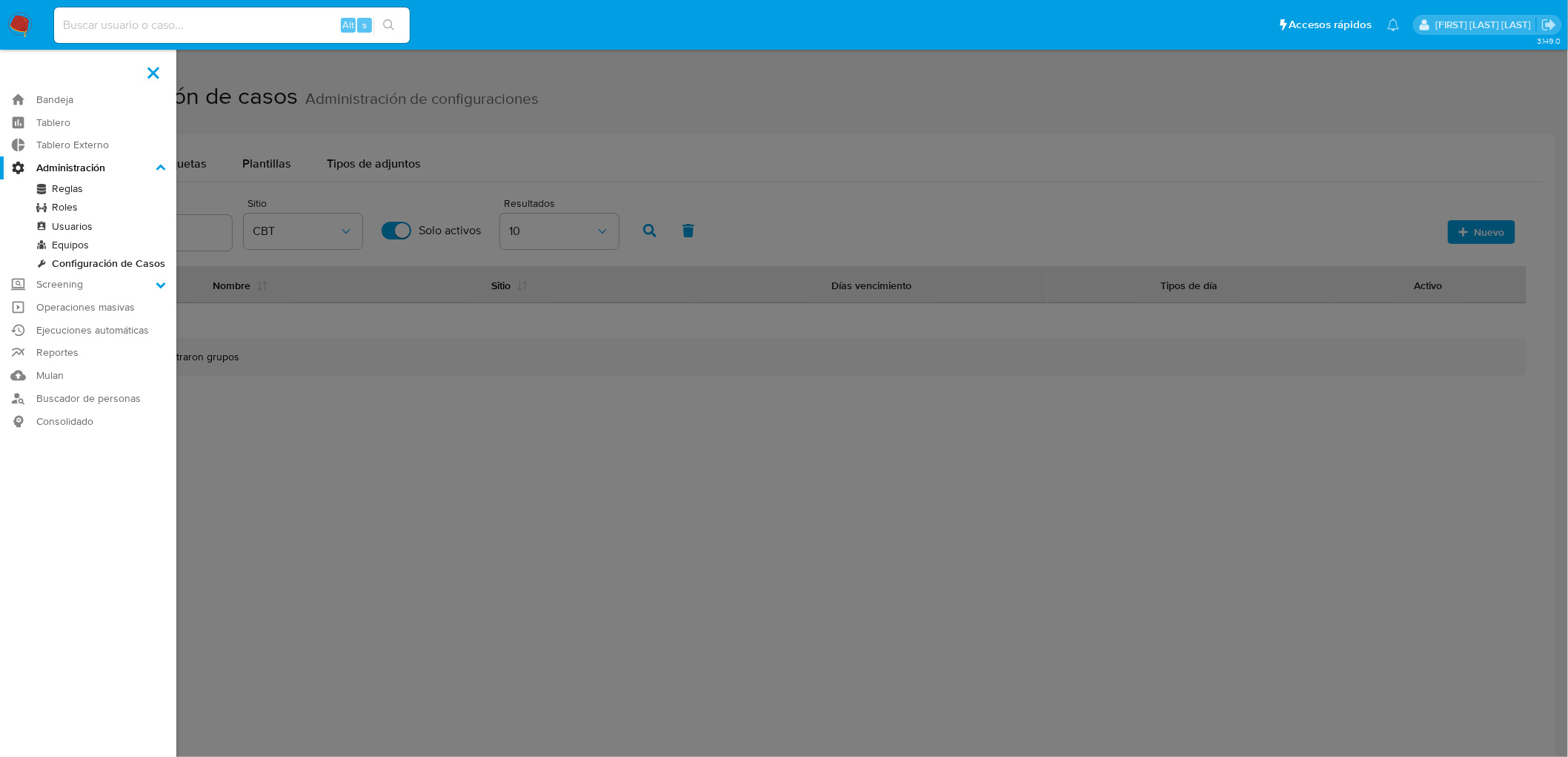 click on "Usuarios" at bounding box center [88, 226] 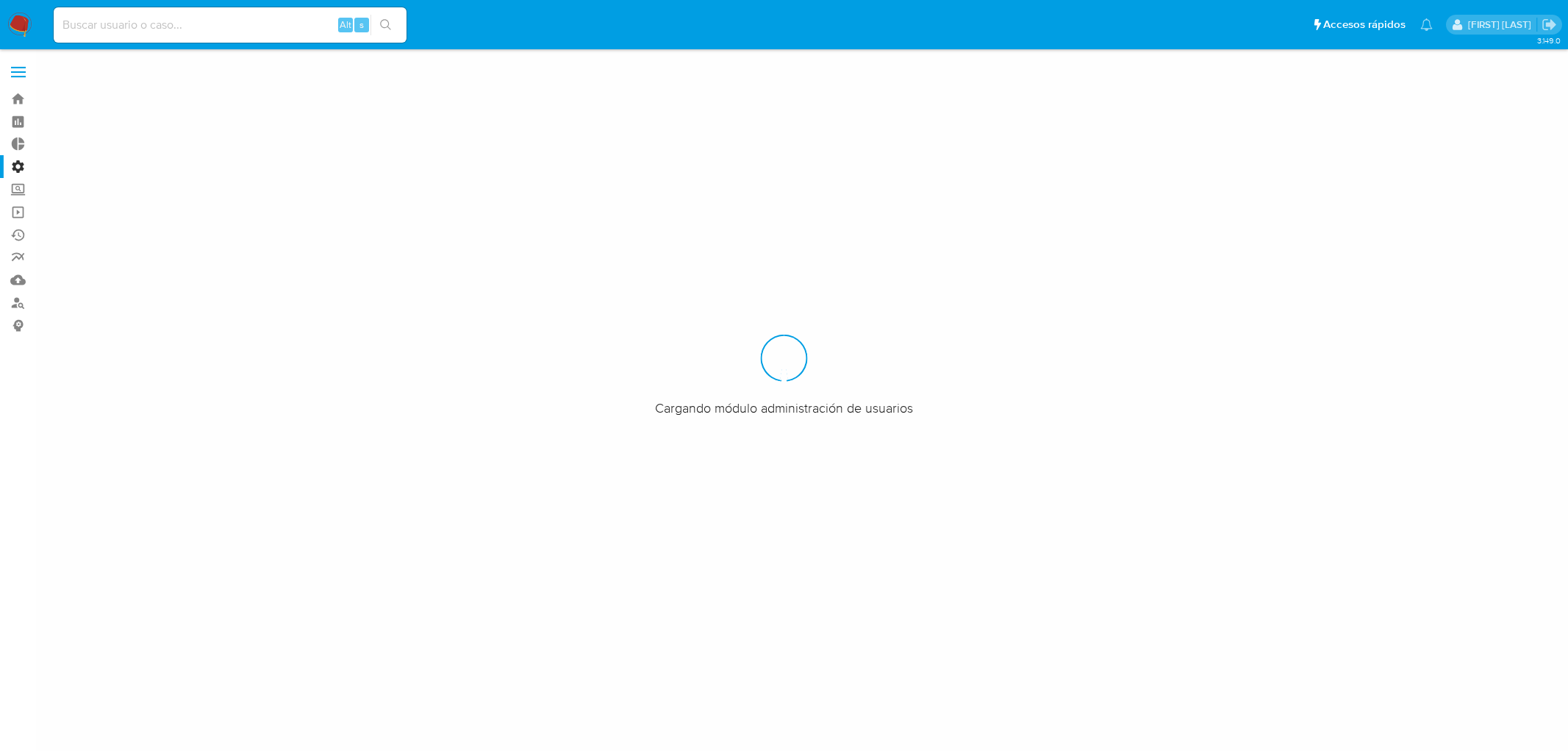 scroll, scrollTop: 0, scrollLeft: 0, axis: both 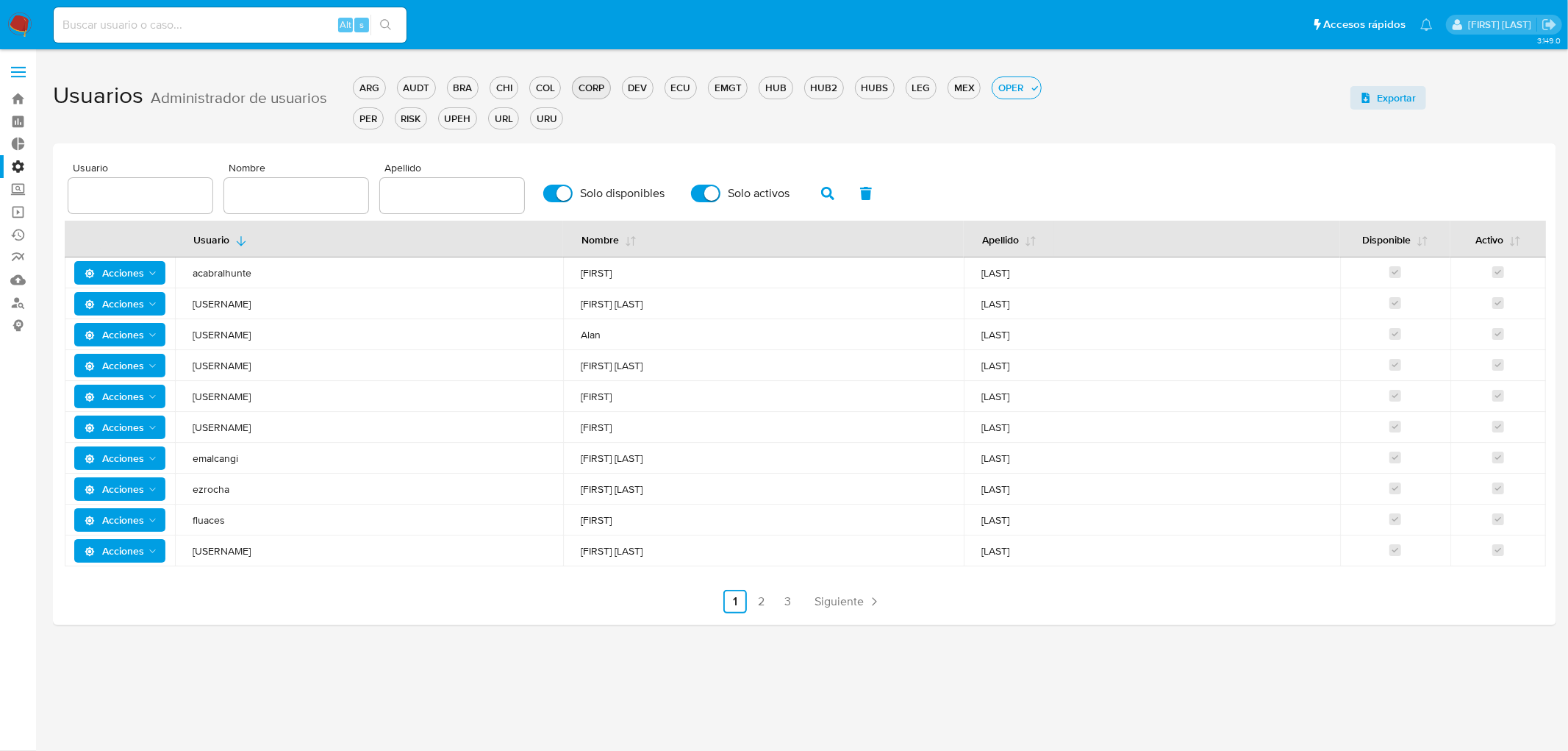 click on "CORP" at bounding box center [591, 88] 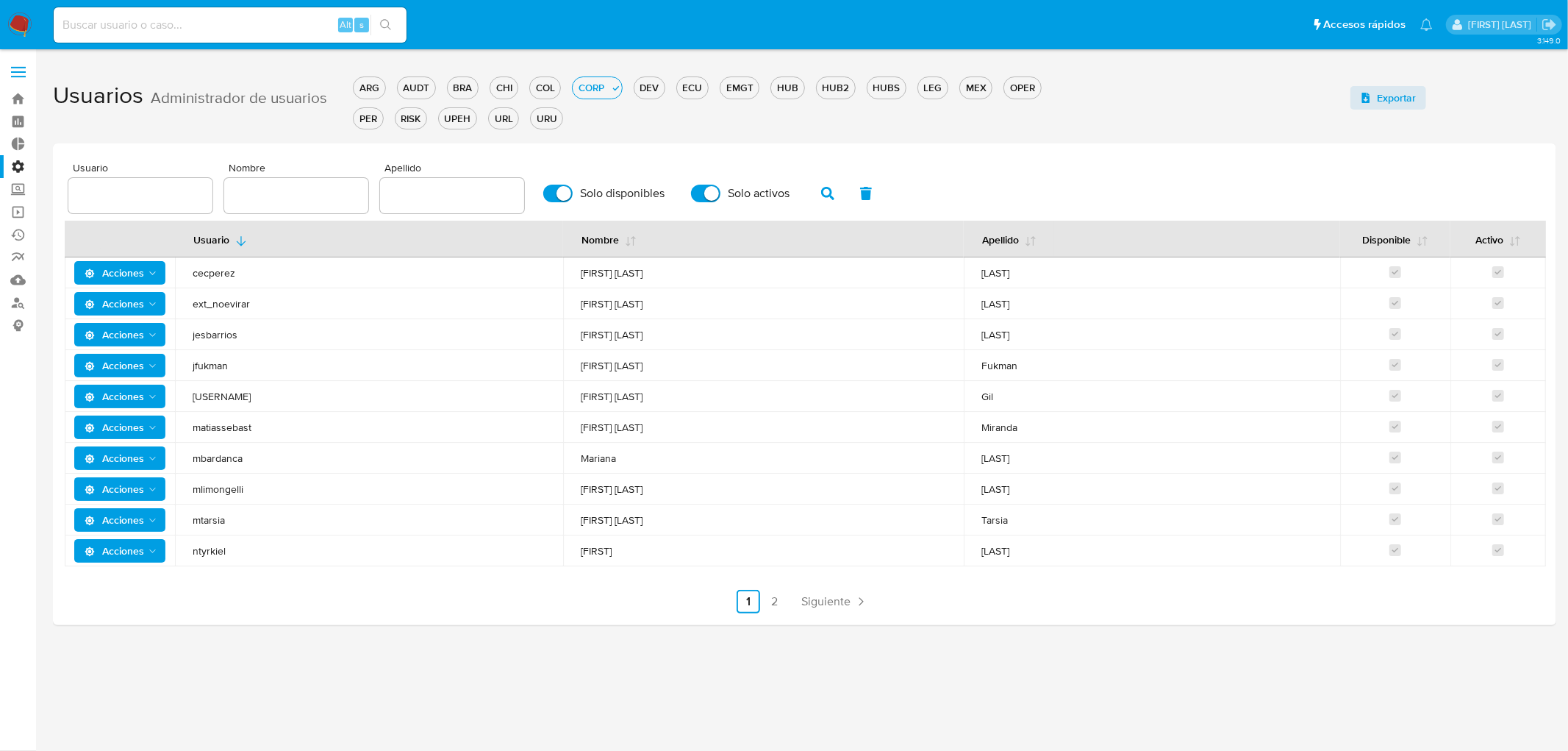 click at bounding box center [296, 196] 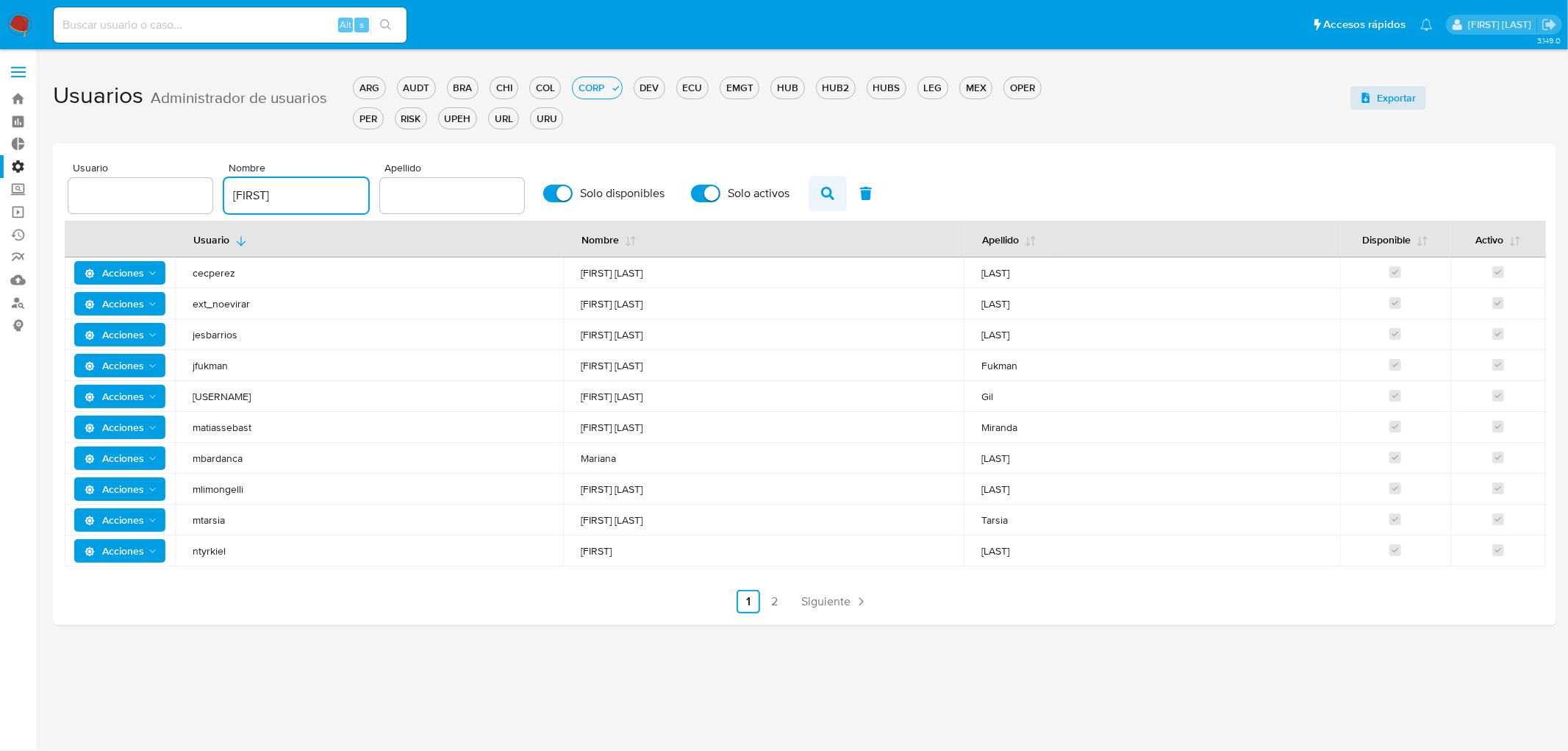 type on "[FIRST]" 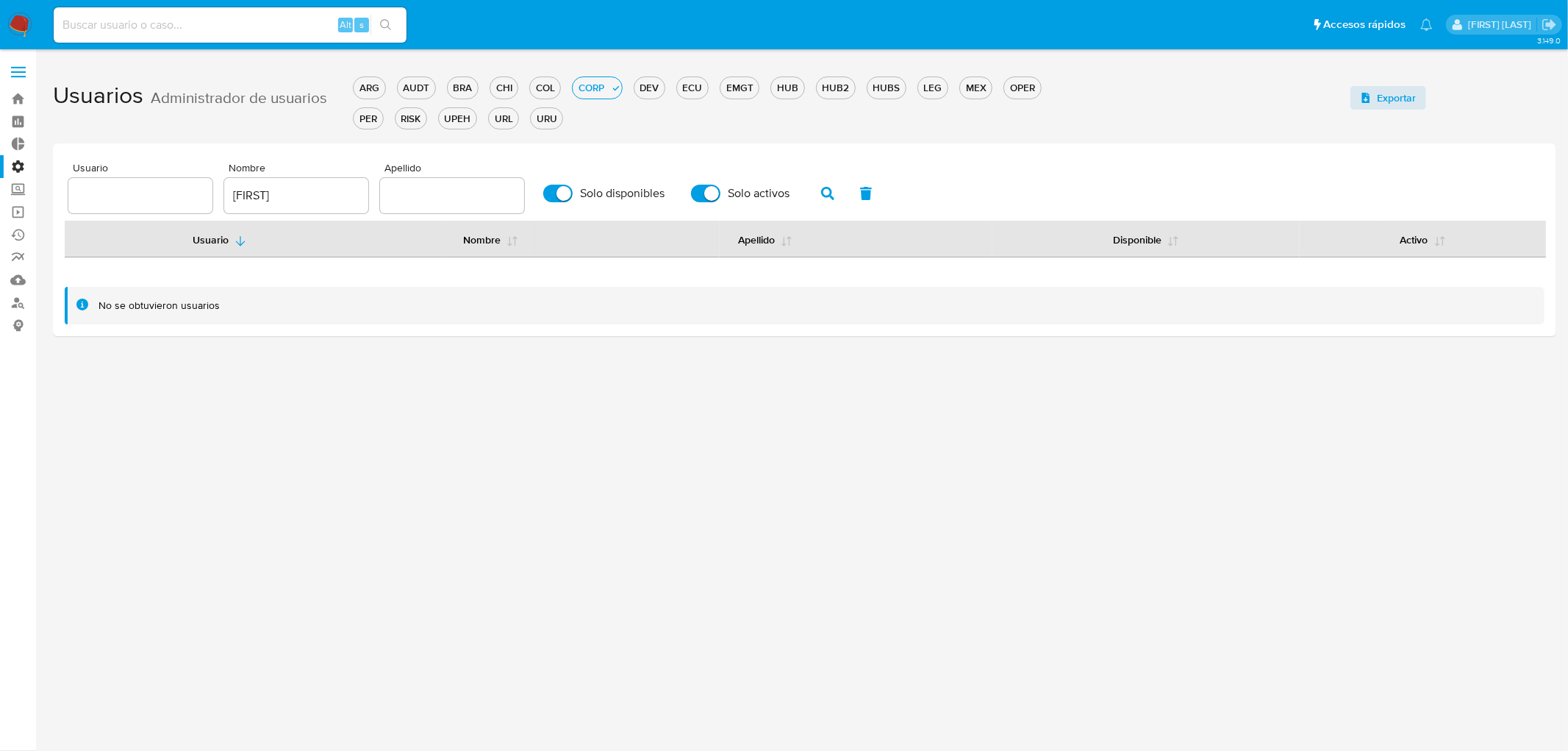 click on "Solo disponibles" at bounding box center [604, 193] 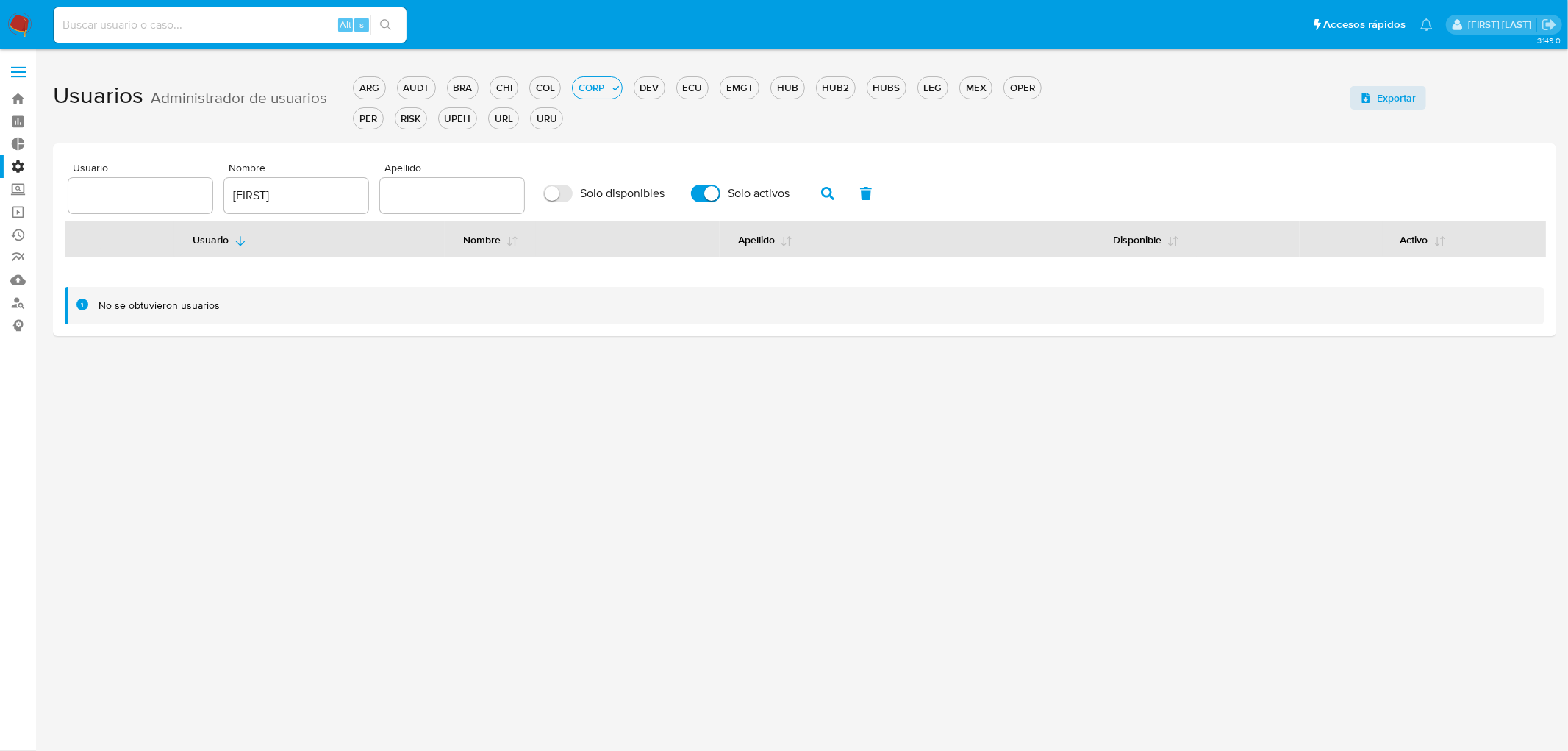 checkbox on "false" 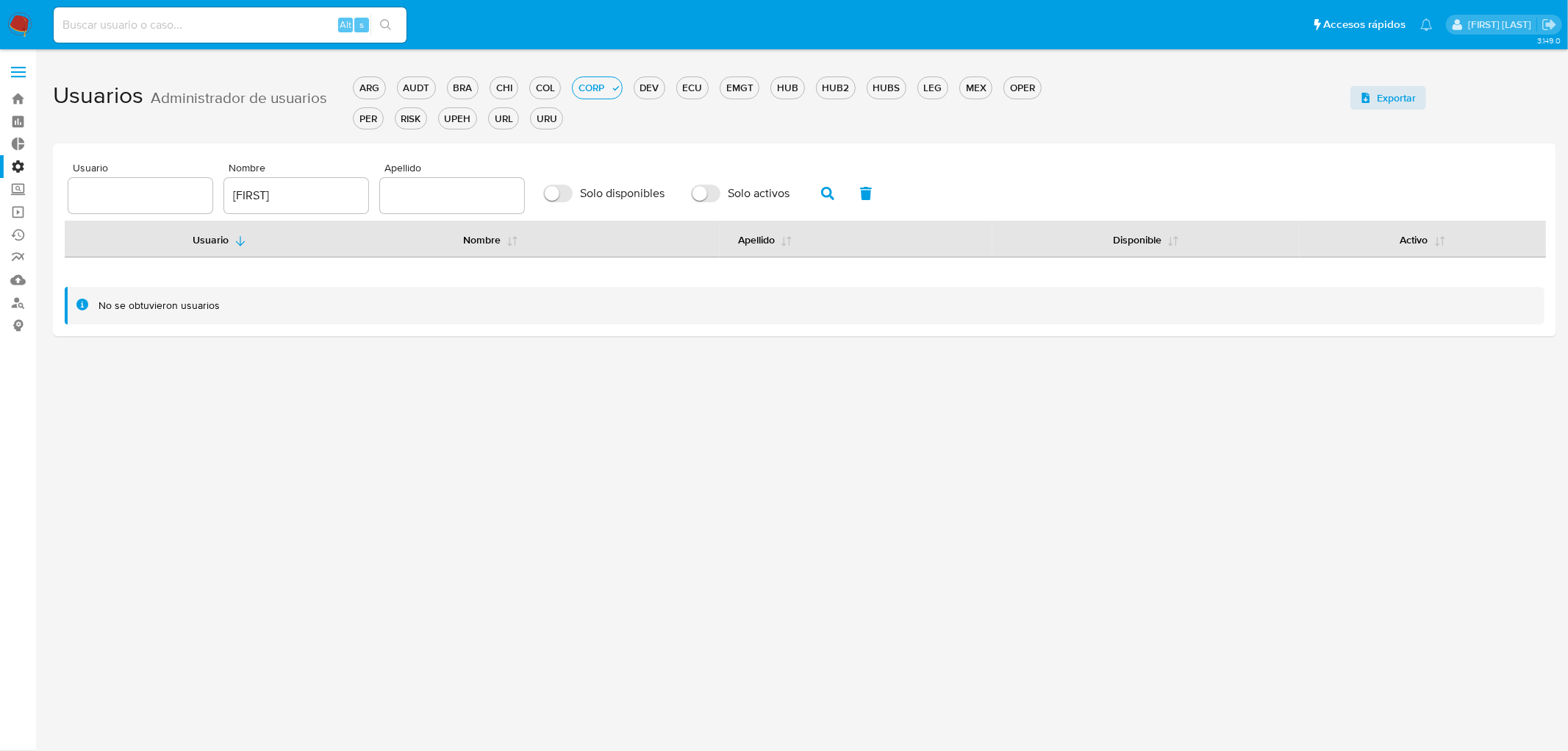 click on "Usuarios Administrador de usuarios ARG AUDT BRA CHI COL CORP DEV ECU EMGT HUB HUB2 HUBS LEG MEX OPER PER RISK UPEH URL URU Exportar Usuario Nombre [FIRST] Apellido Solo disponibles Solo activos Usuario Nombre Apellido Disponible Activo No se obtuvieron usuarios" at bounding box center [804, 291] 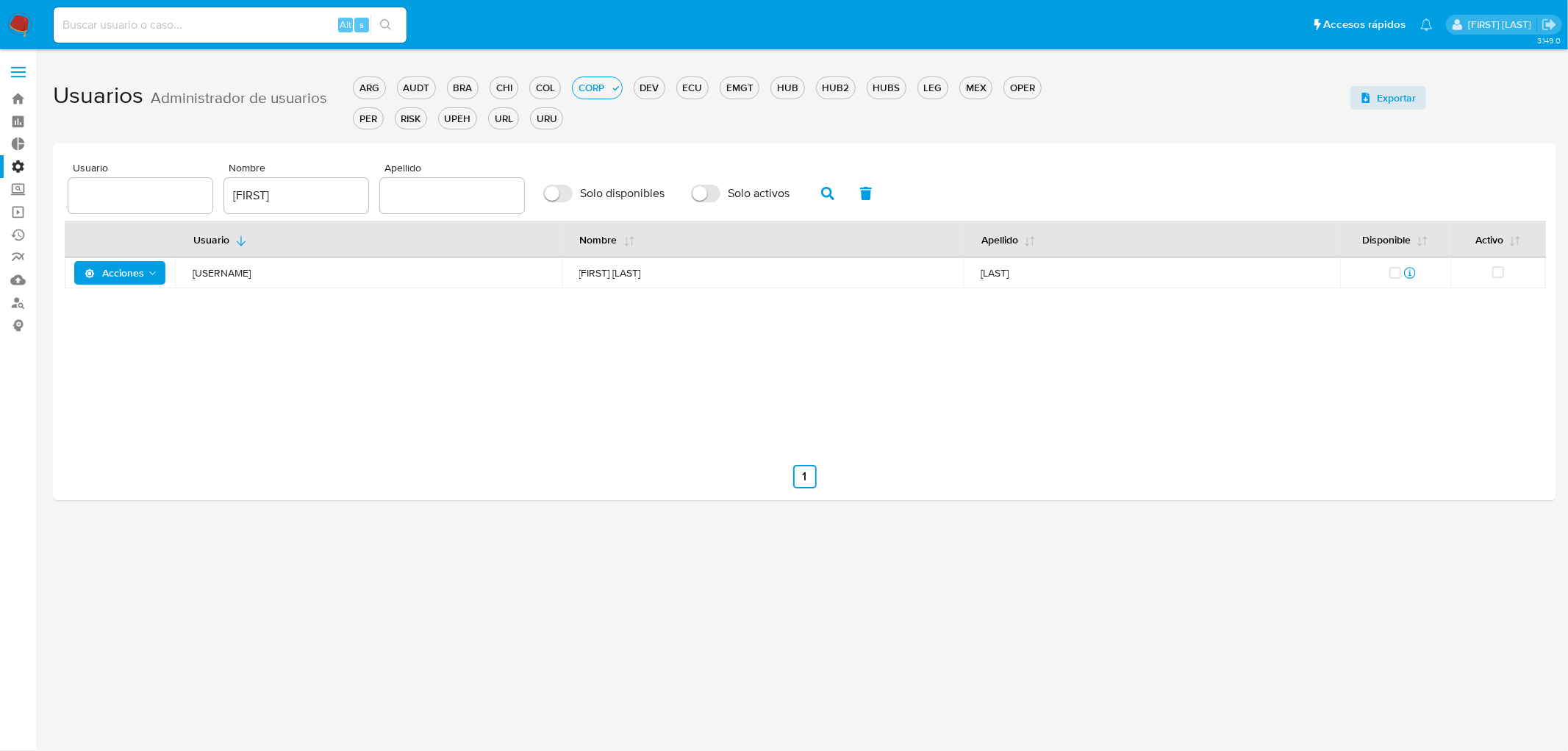 click at bounding box center (18, 72) 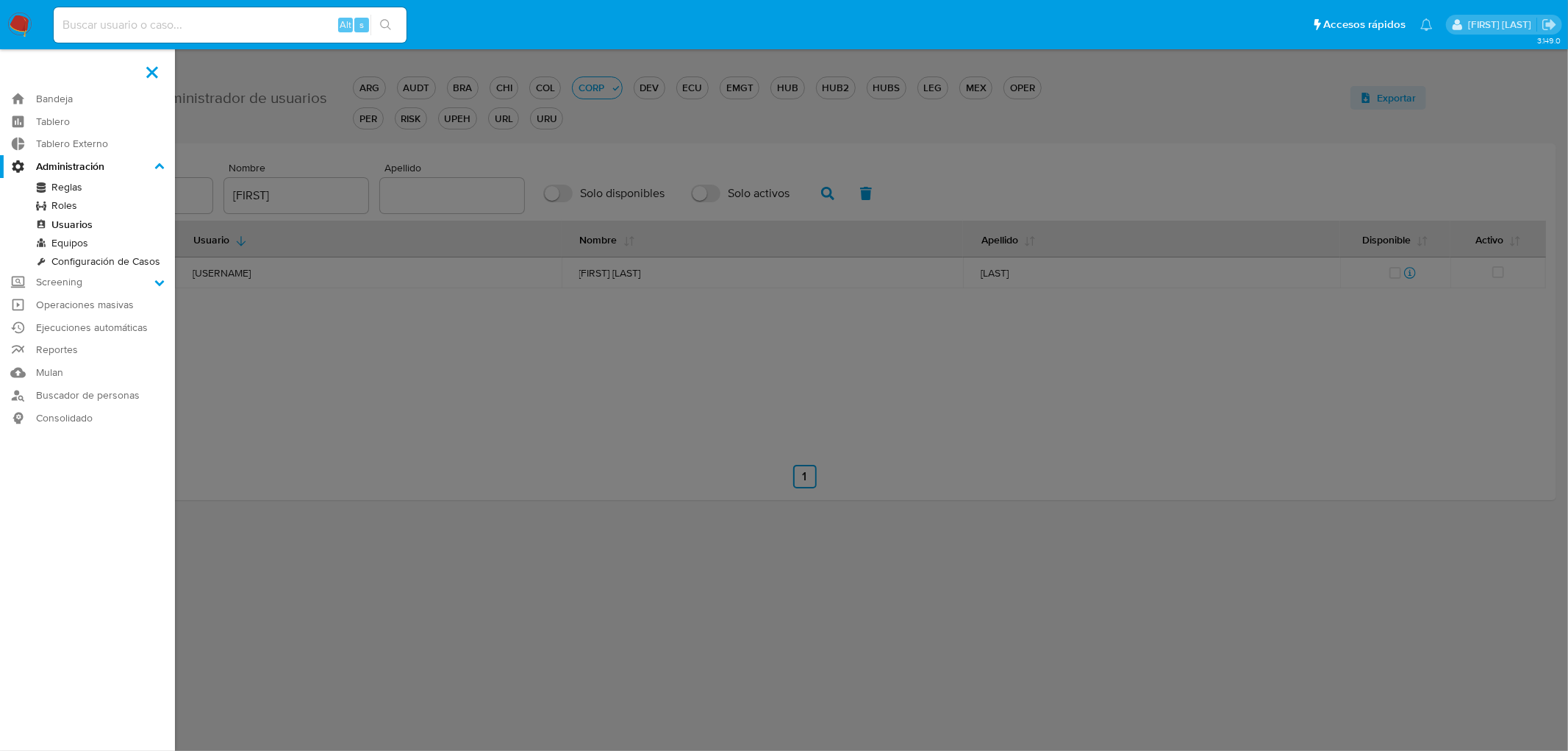 click at bounding box center (784, 375) 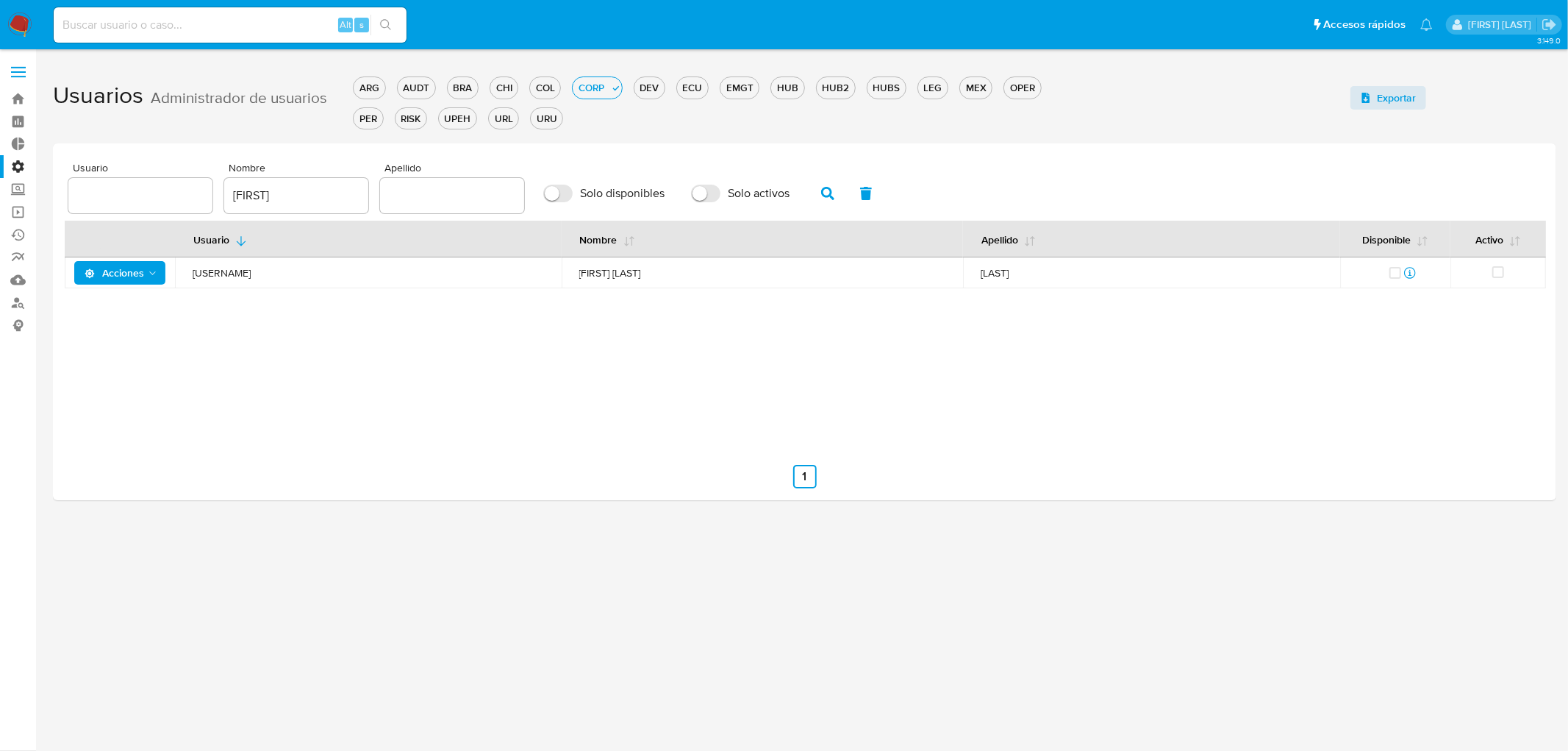 click 